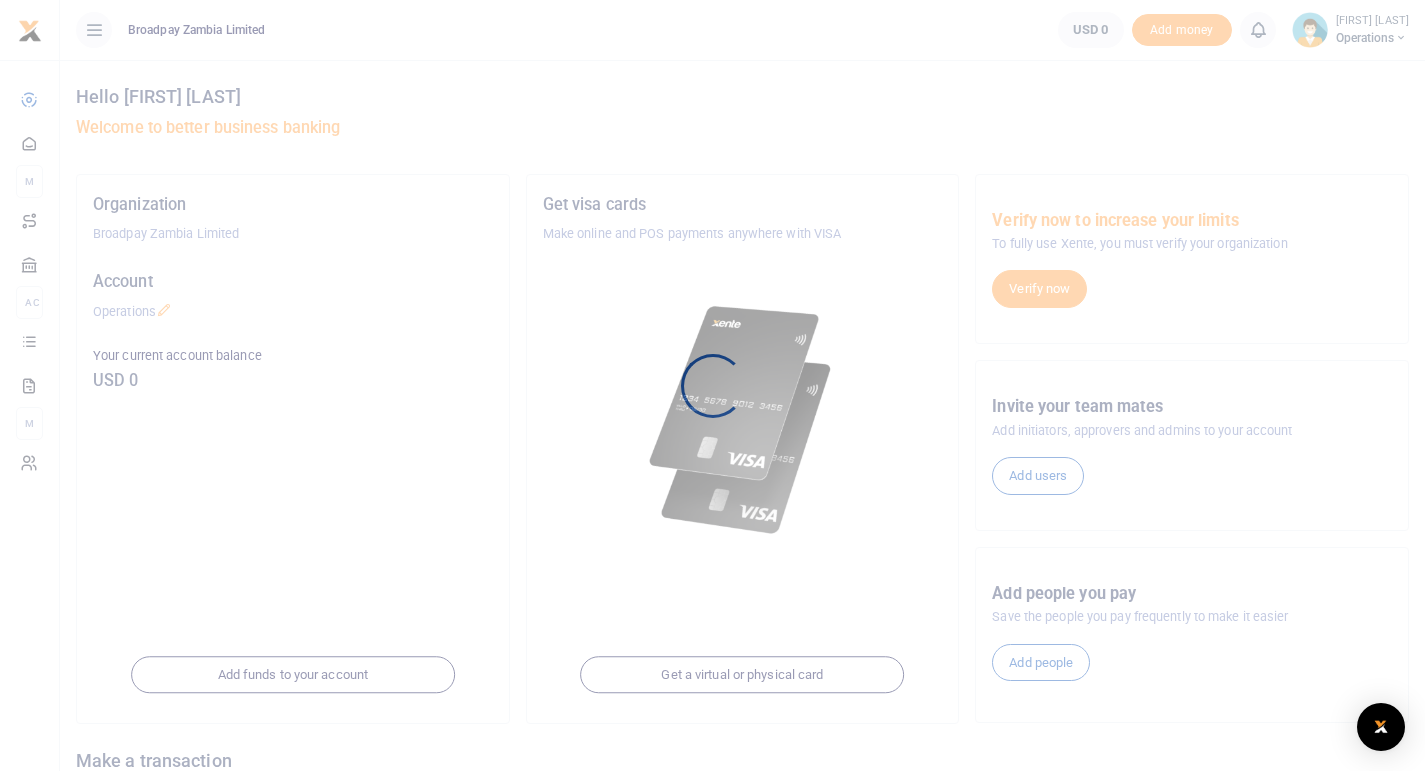 scroll, scrollTop: 0, scrollLeft: 0, axis: both 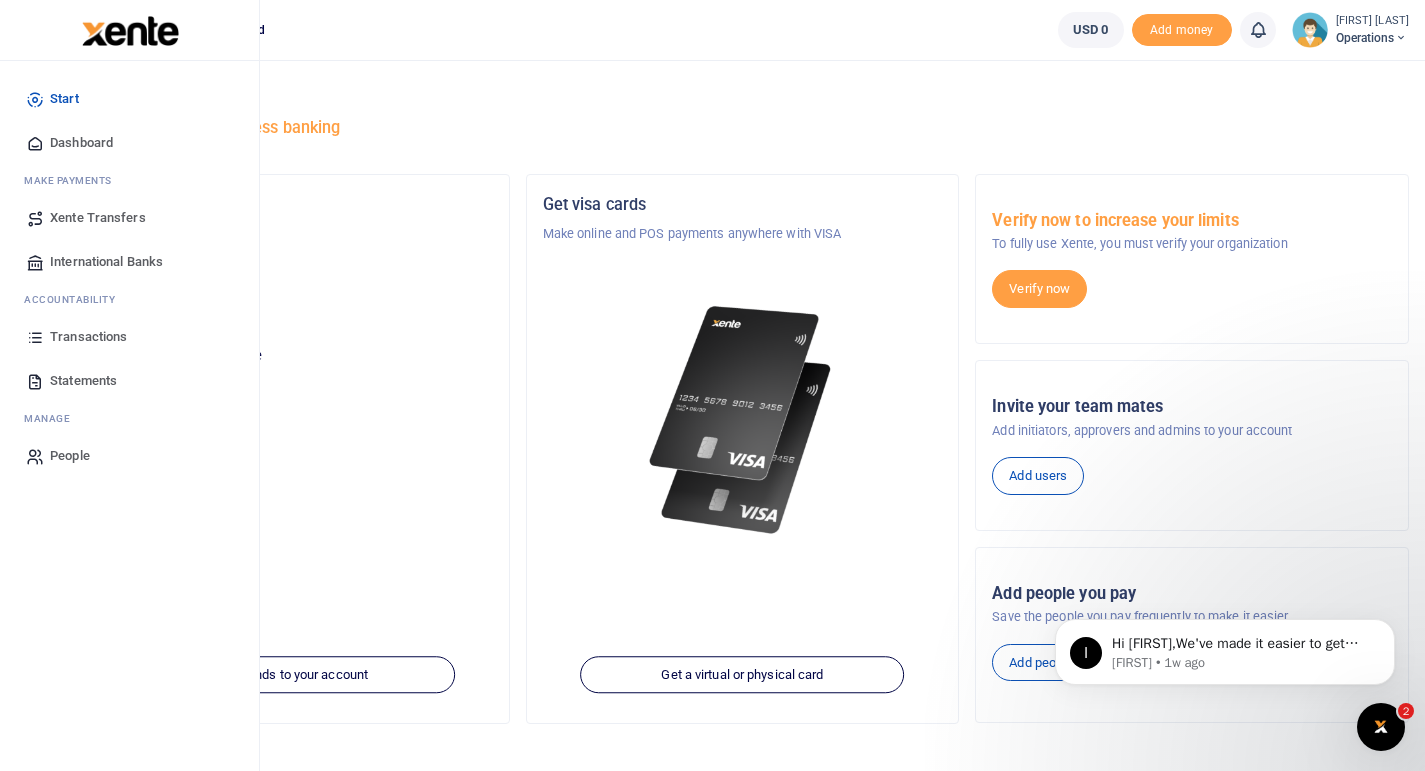 click on "People" at bounding box center (70, 456) 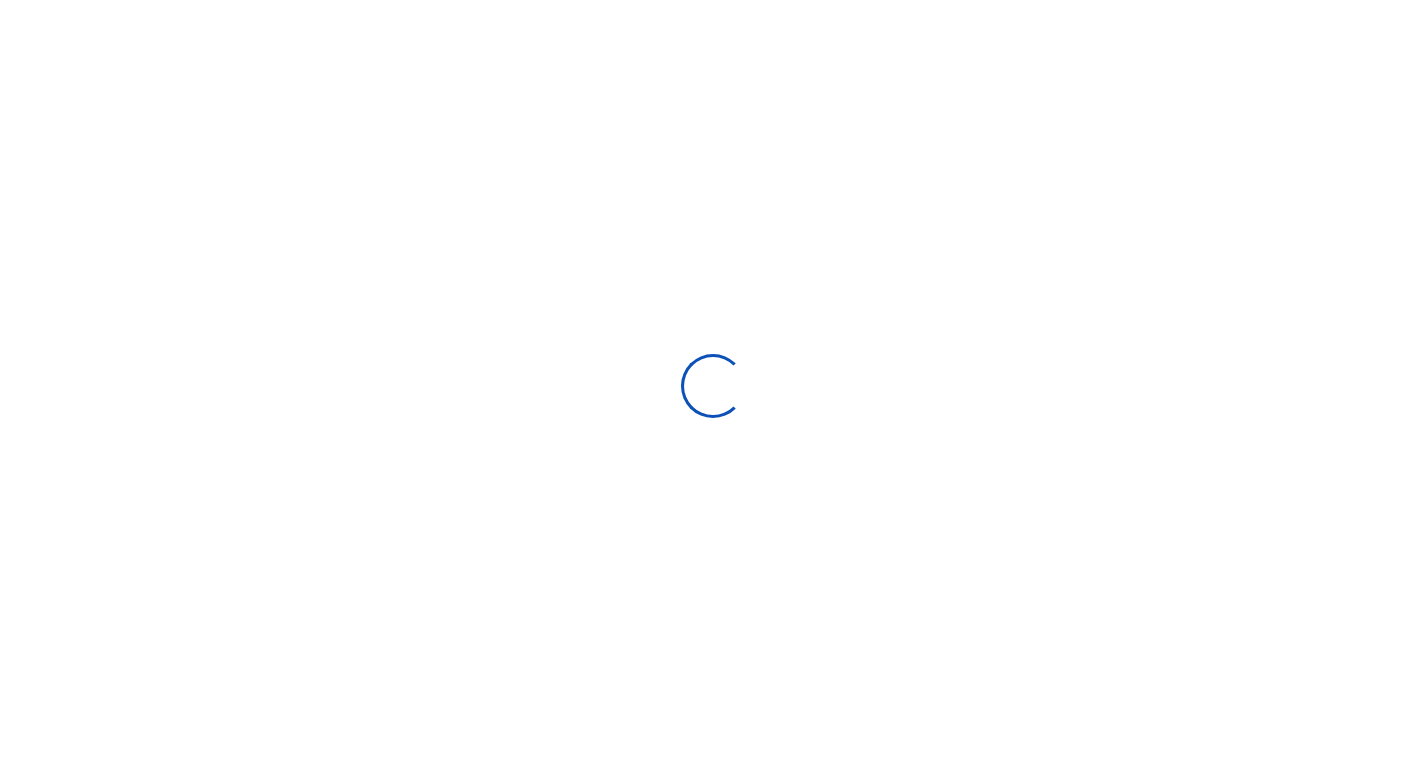 scroll, scrollTop: 0, scrollLeft: 0, axis: both 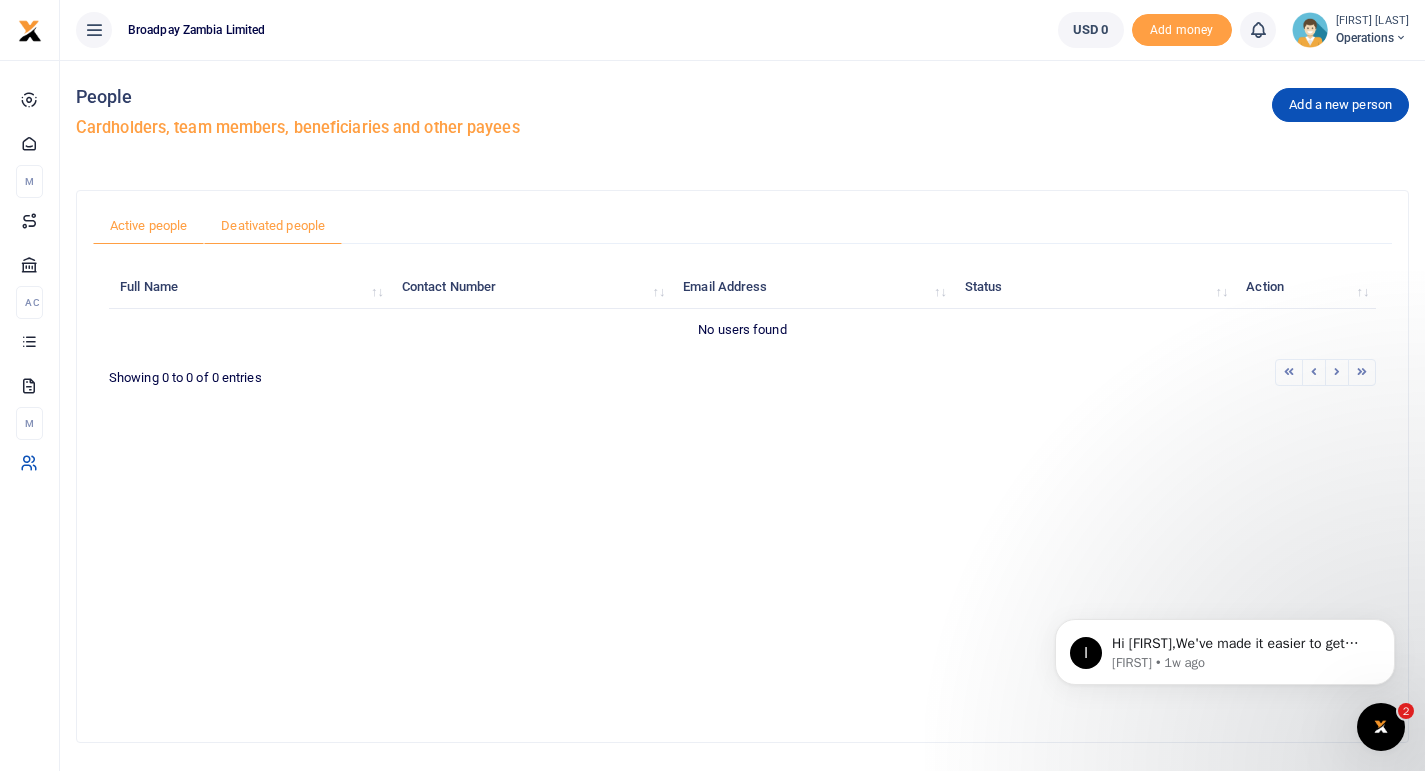 click on "Deativated people" at bounding box center (273, 226) 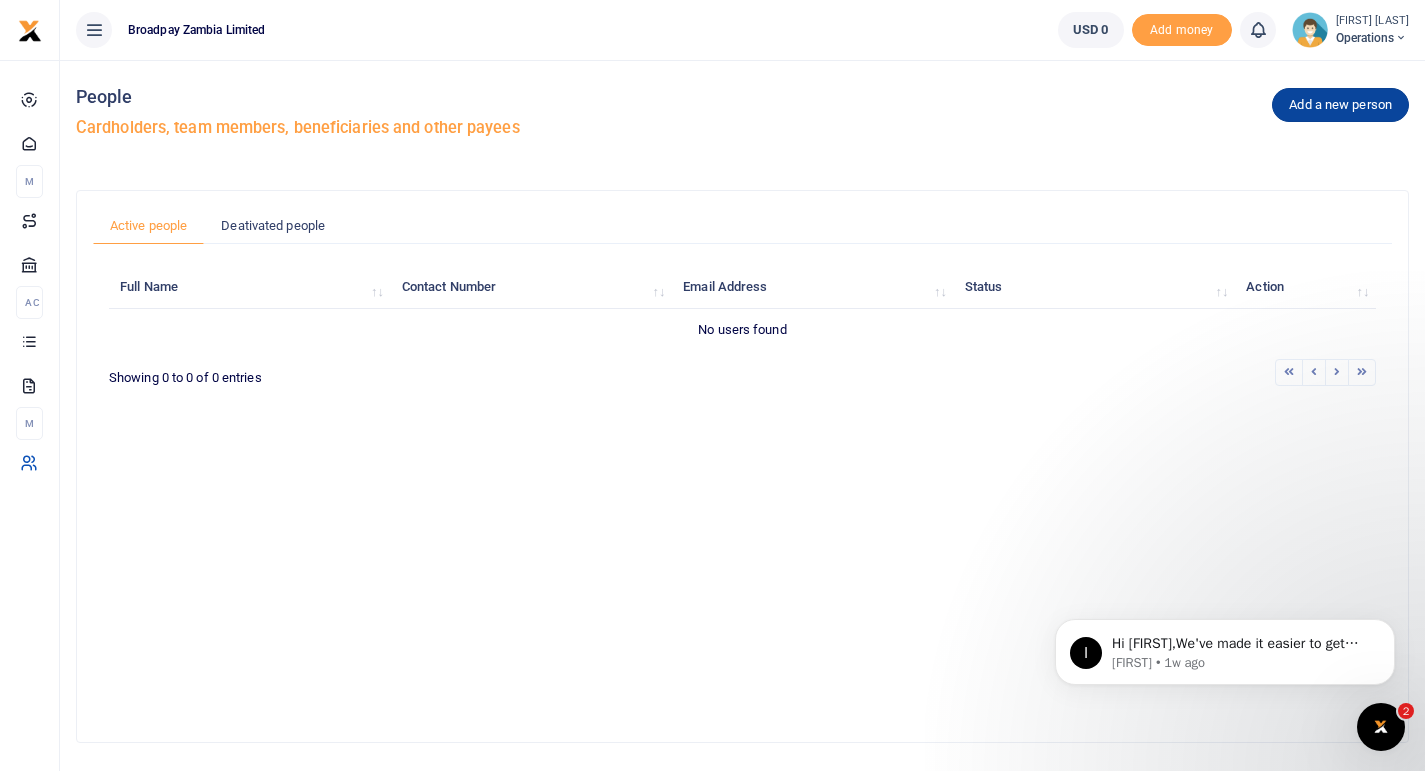 click on "Add a new person" at bounding box center (1340, 105) 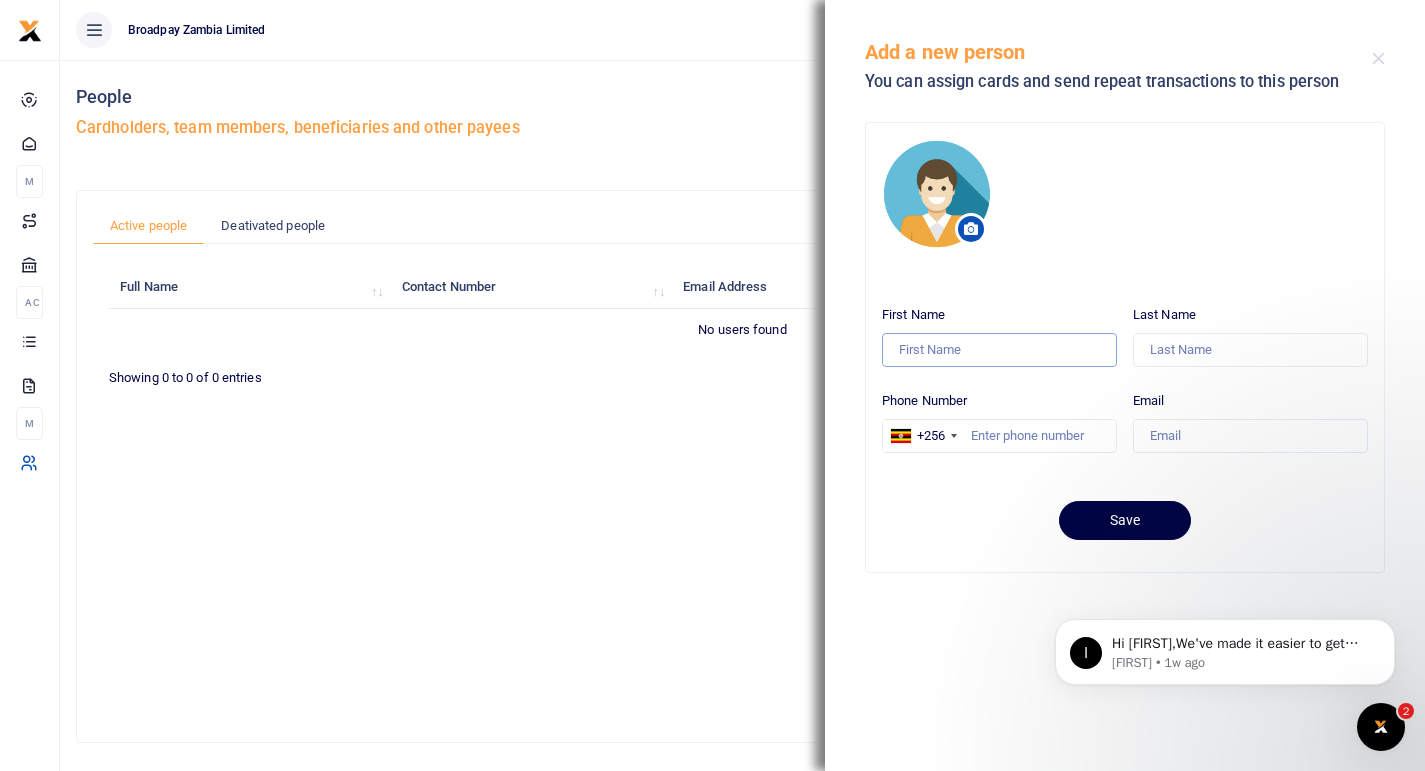 click on "First Name" at bounding box center (999, 350) 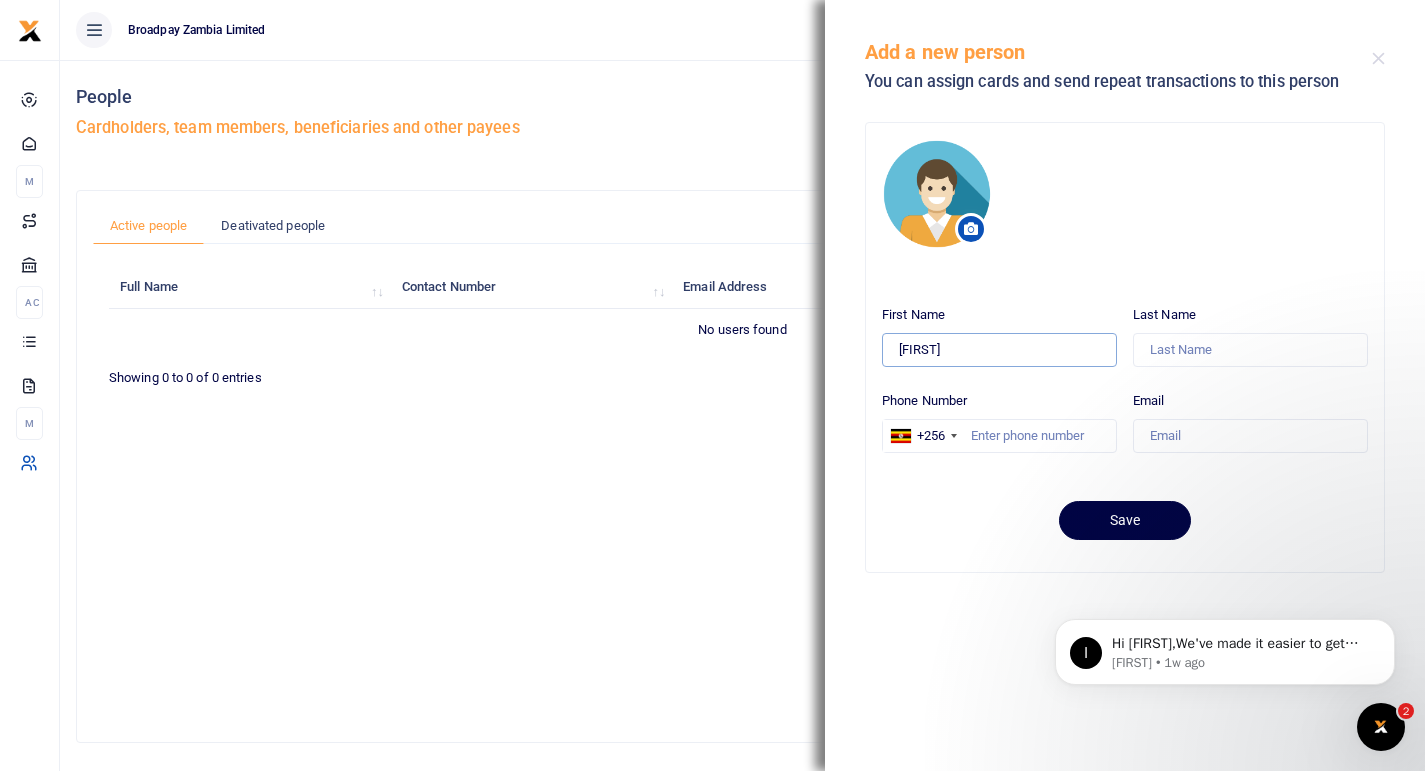 type on "[FIRST]" 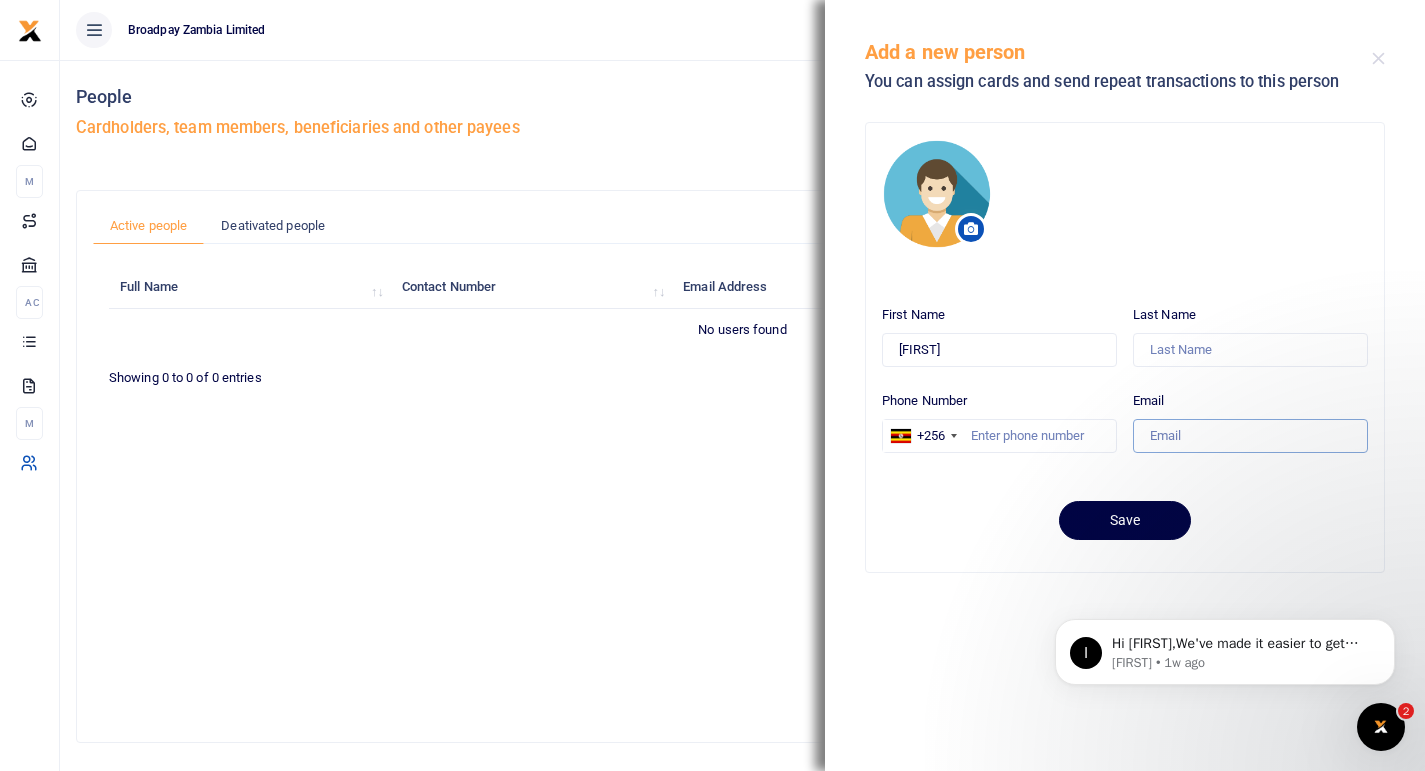 click on "Email" at bounding box center (1250, 436) 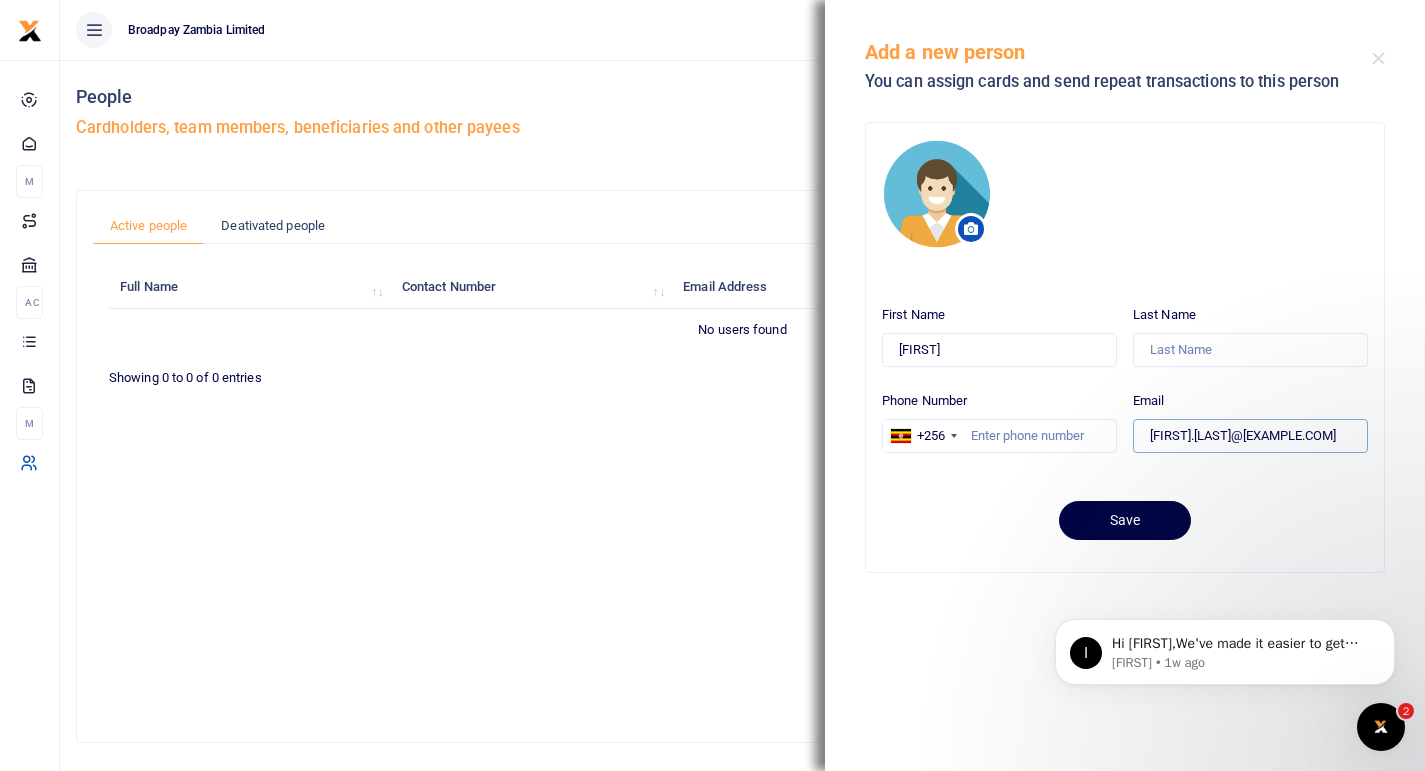 click on "[FIRST].[LAST]@[EXAMPLE.COM]" at bounding box center [1250, 436] 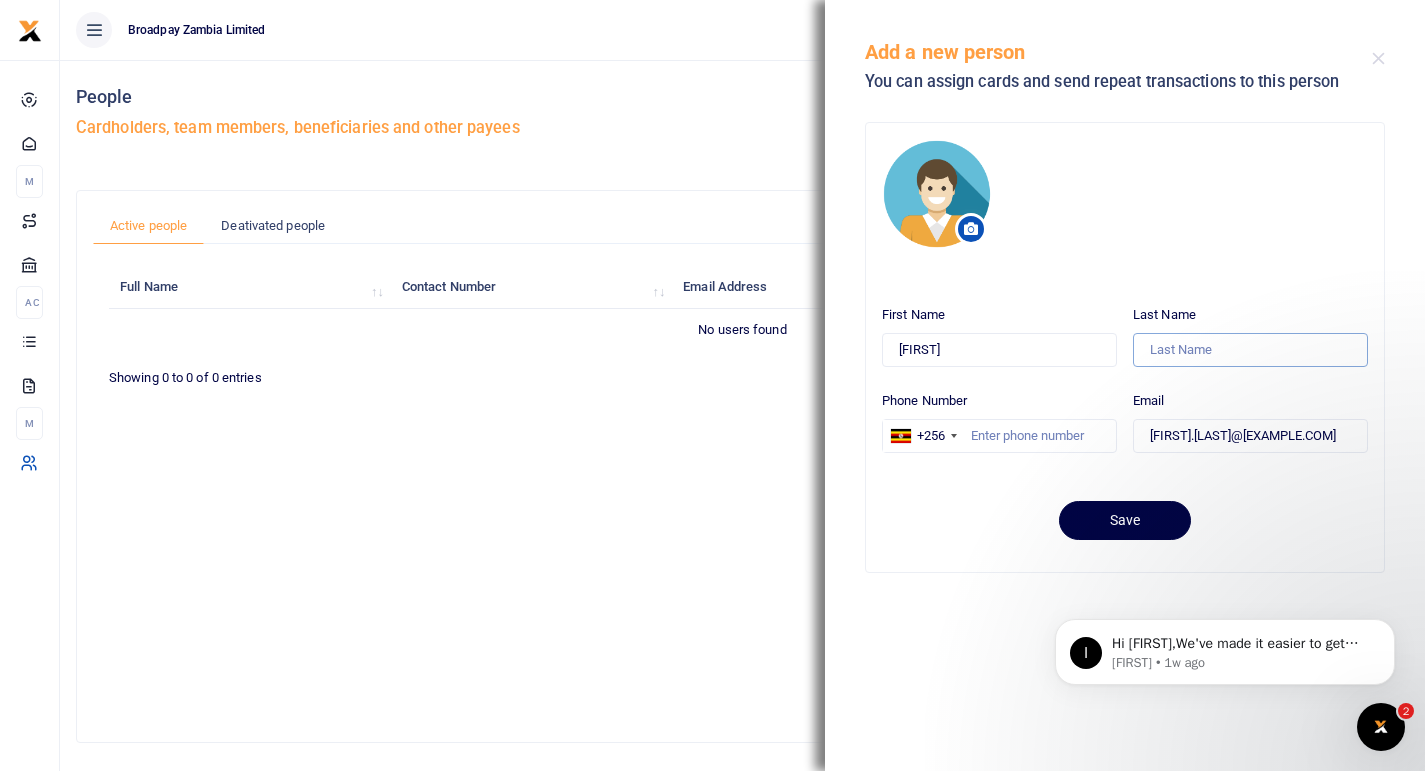 click on "Last Name" at bounding box center [1250, 350] 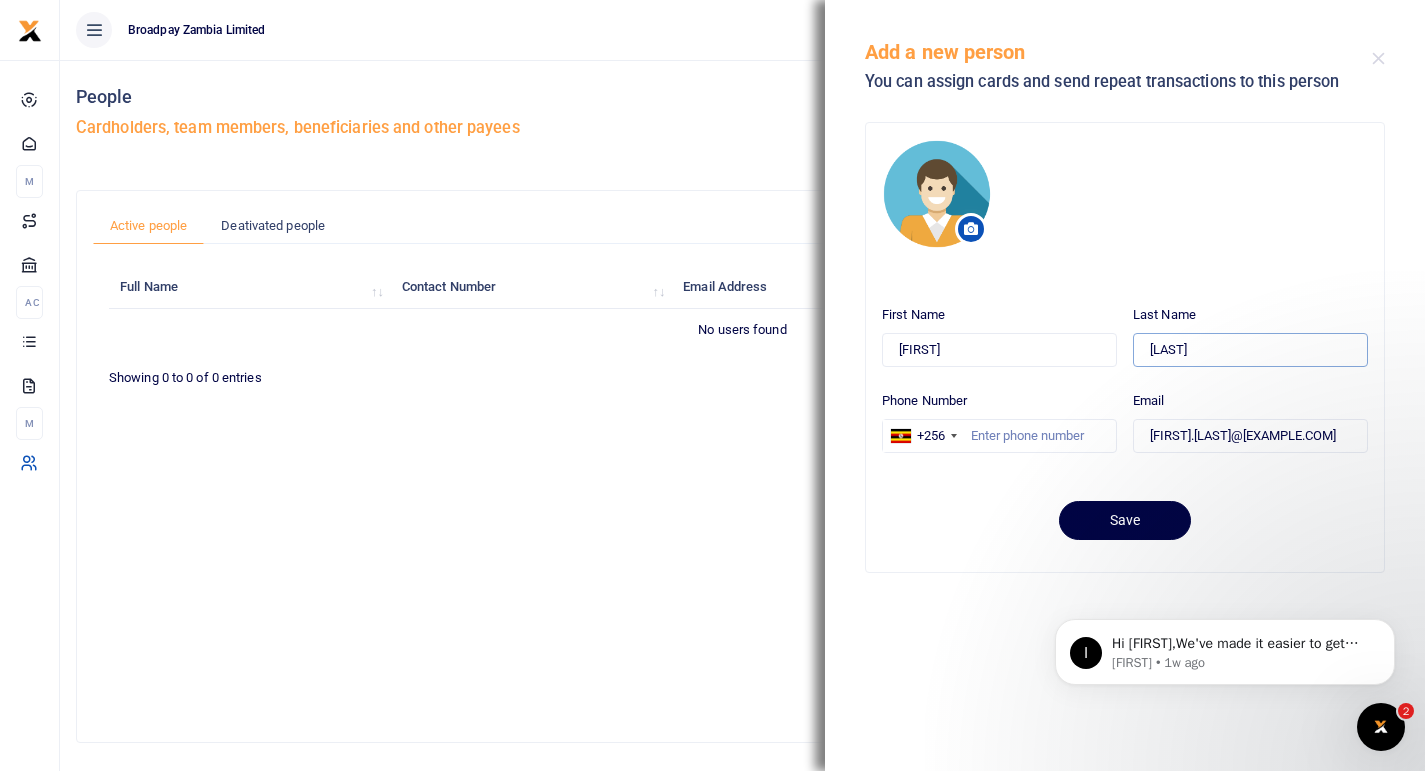 drag, startPoint x: 1161, startPoint y: 351, endPoint x: 1132, endPoint y: 350, distance: 29.017237 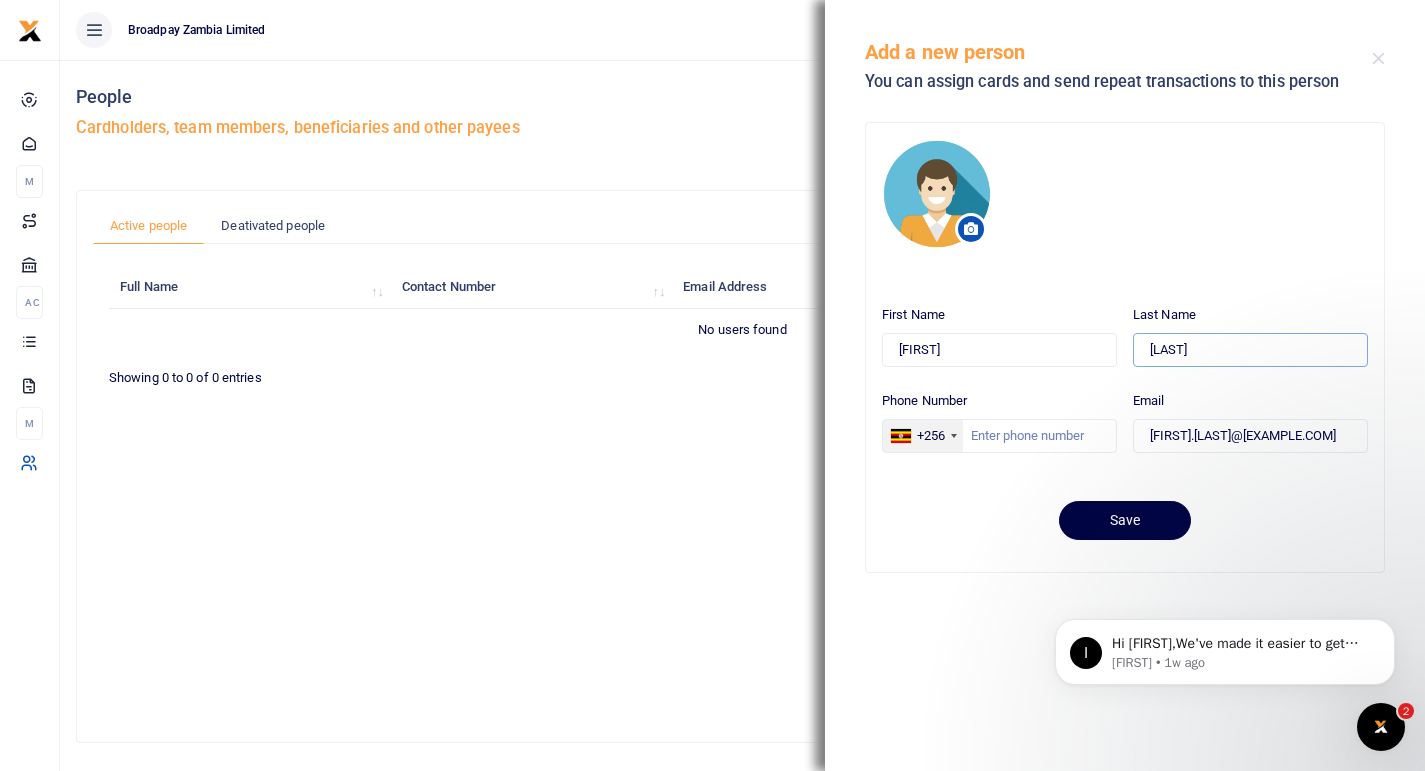 type on "[LAST]" 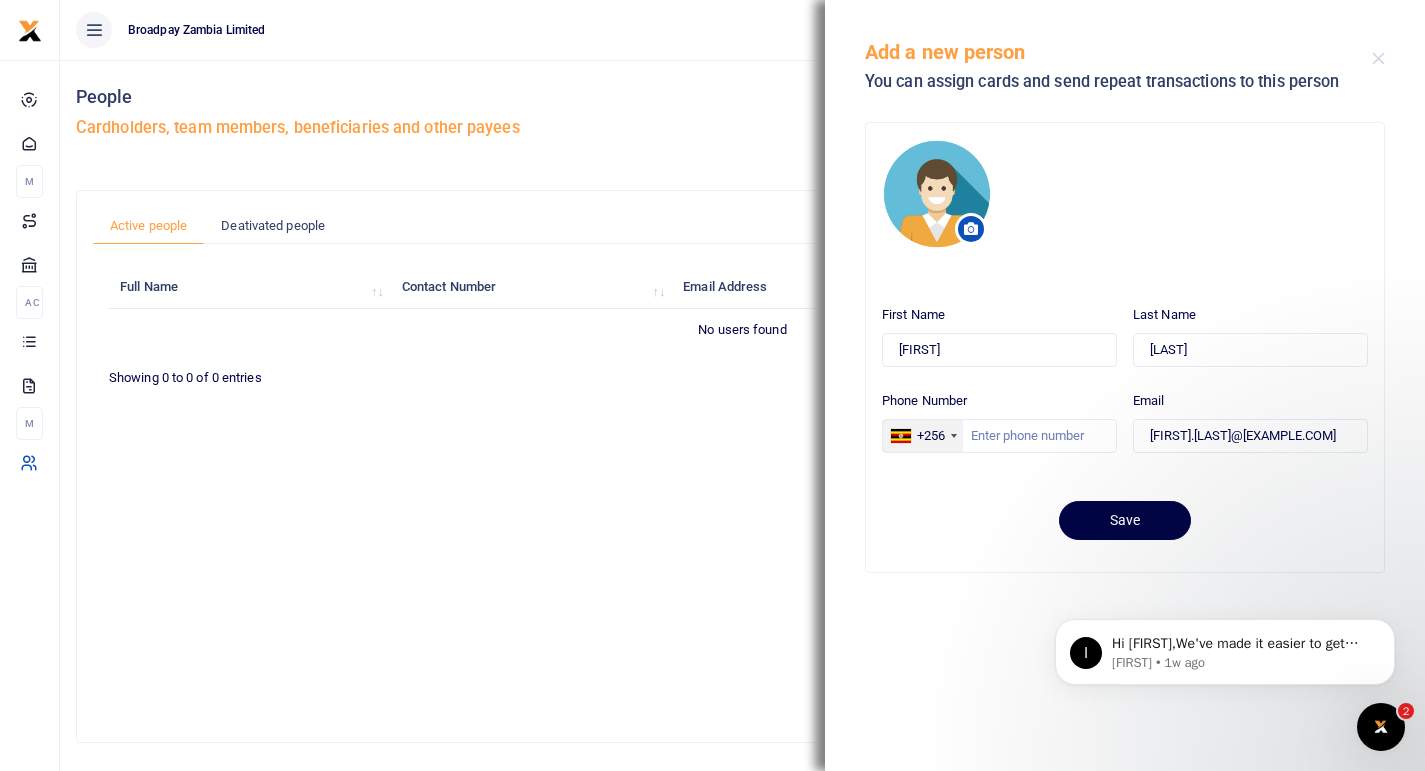 click on "+256" at bounding box center (931, 436) 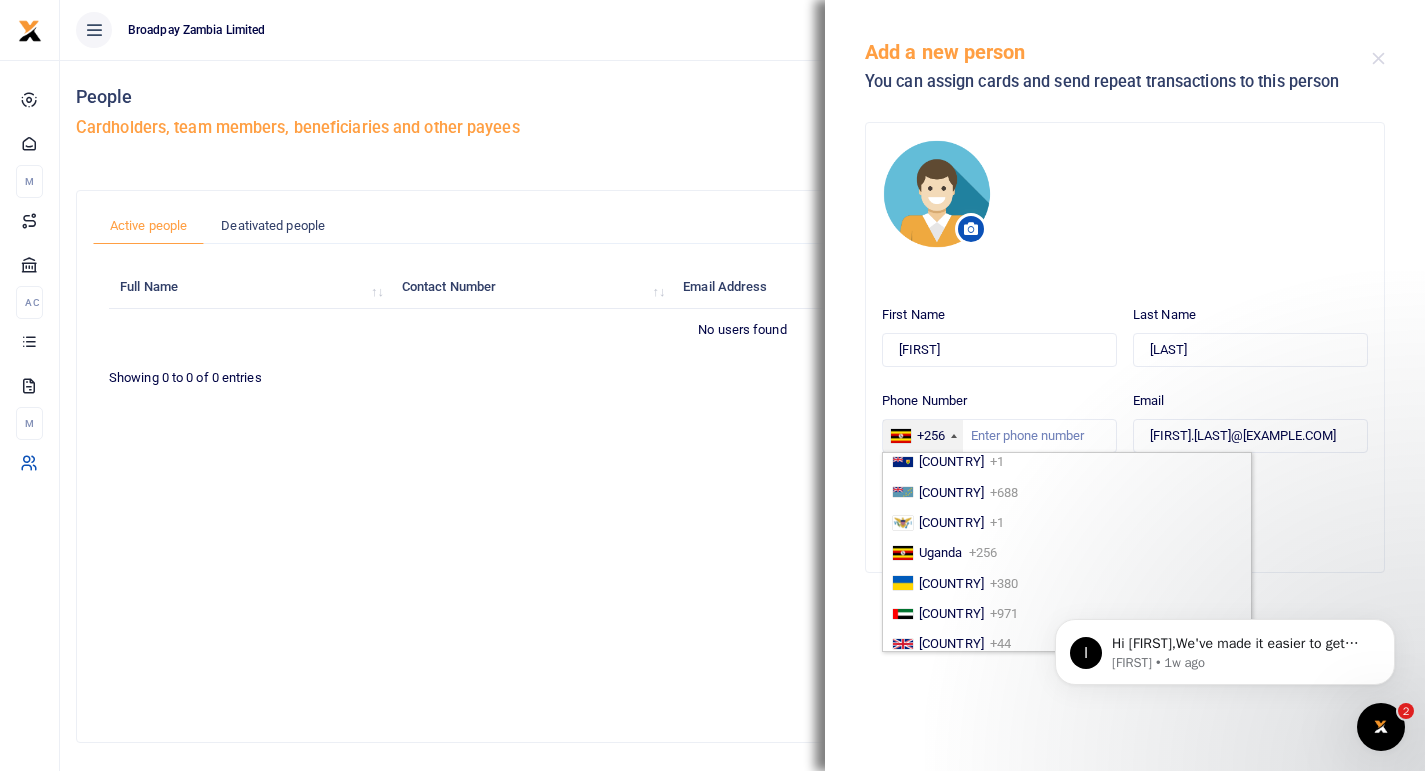 scroll, scrollTop: 7270, scrollLeft: 0, axis: vertical 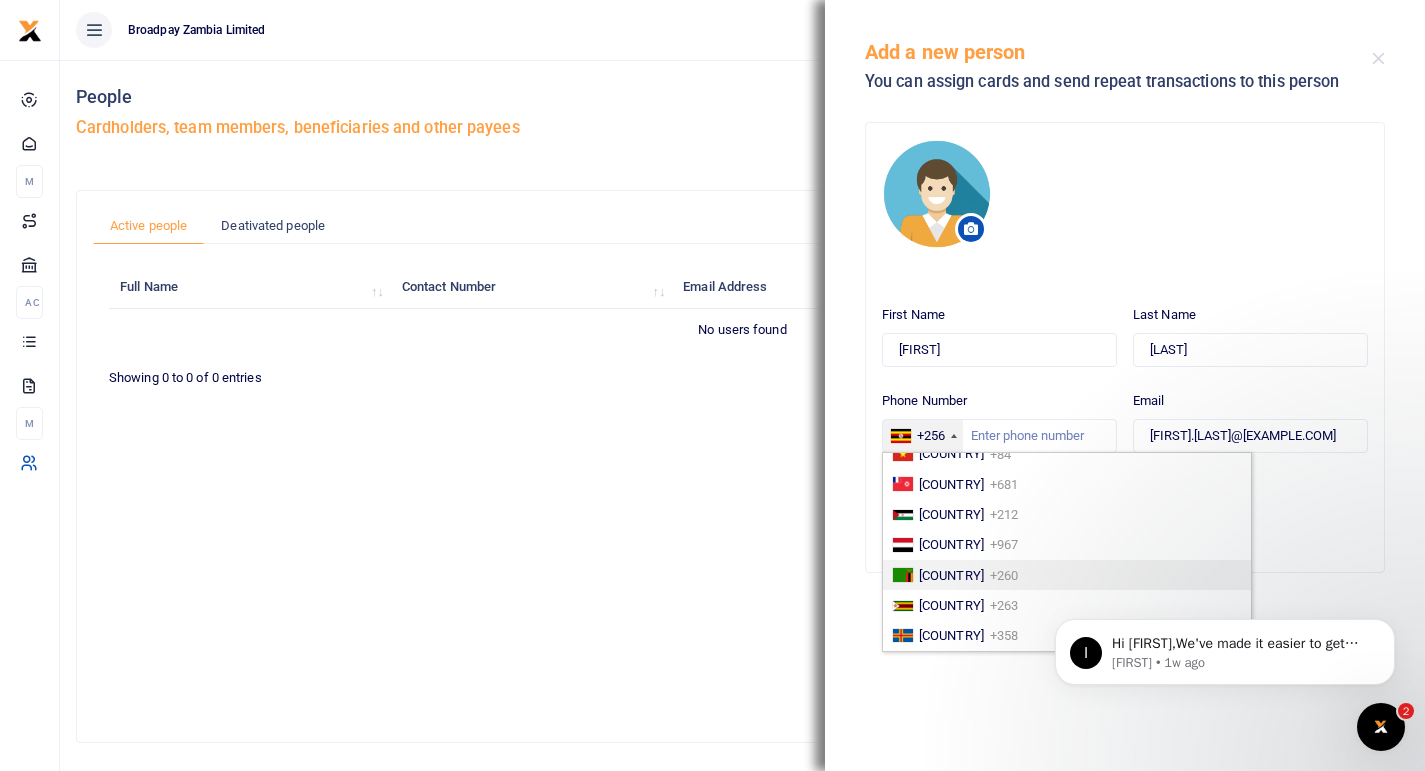 click on "[COUNTRY]" at bounding box center [951, 575] 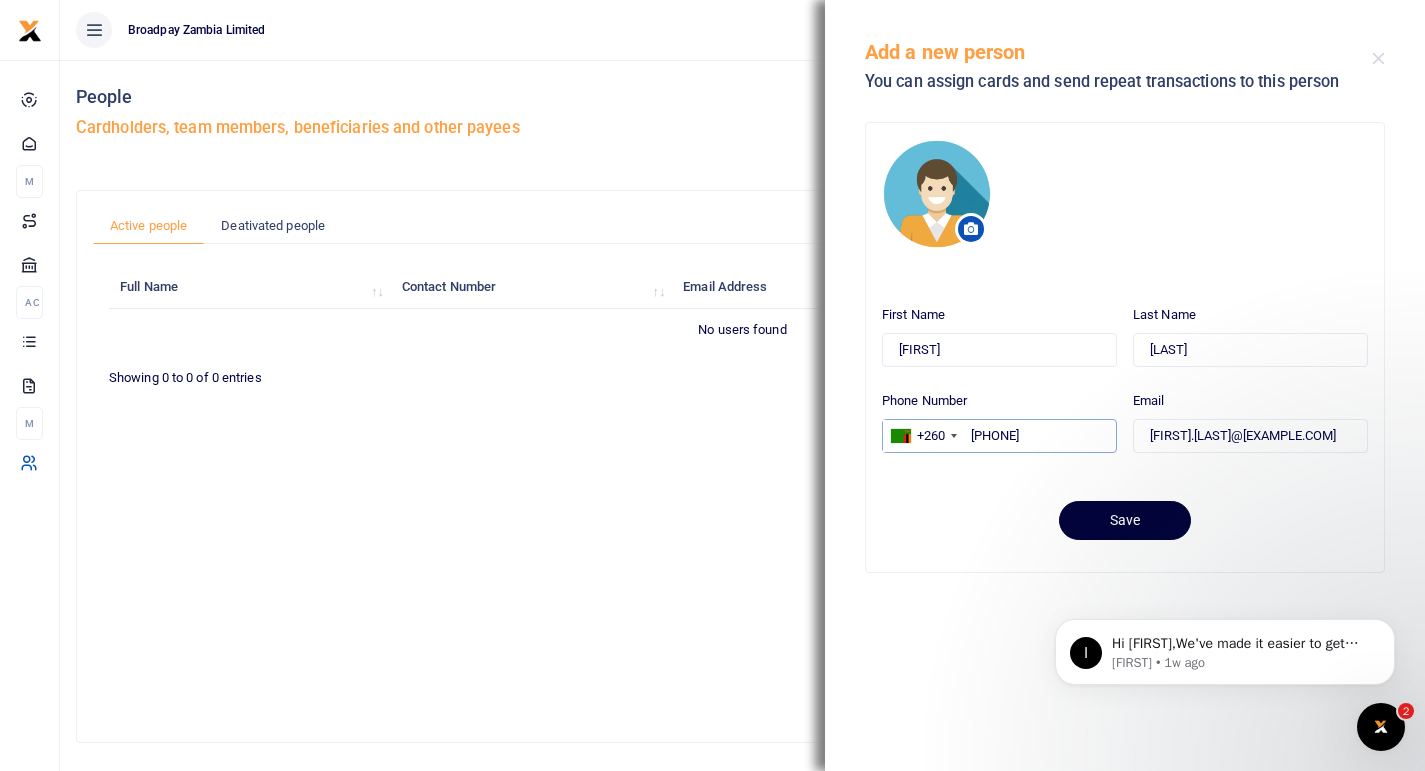 type on "[PHONE]" 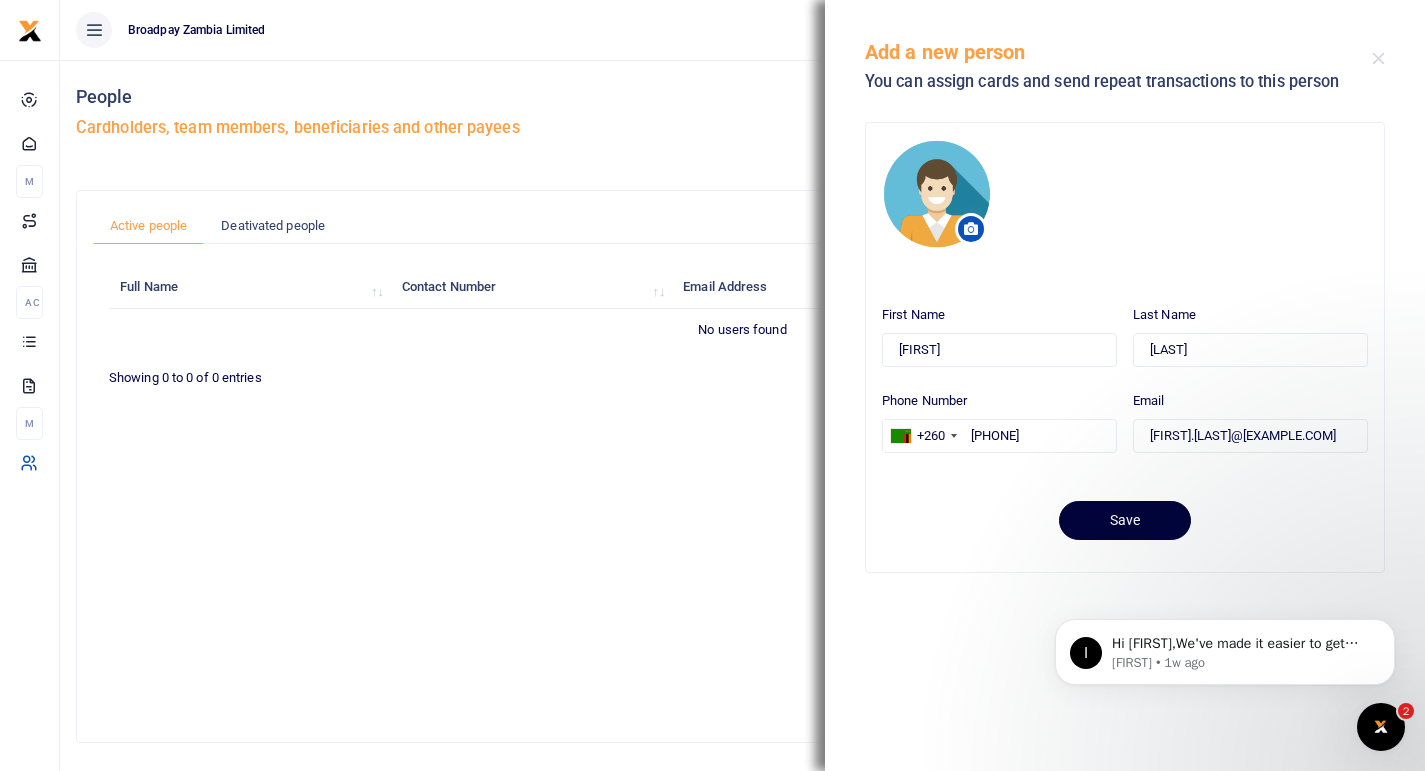 click on "Save" at bounding box center [1125, 520] 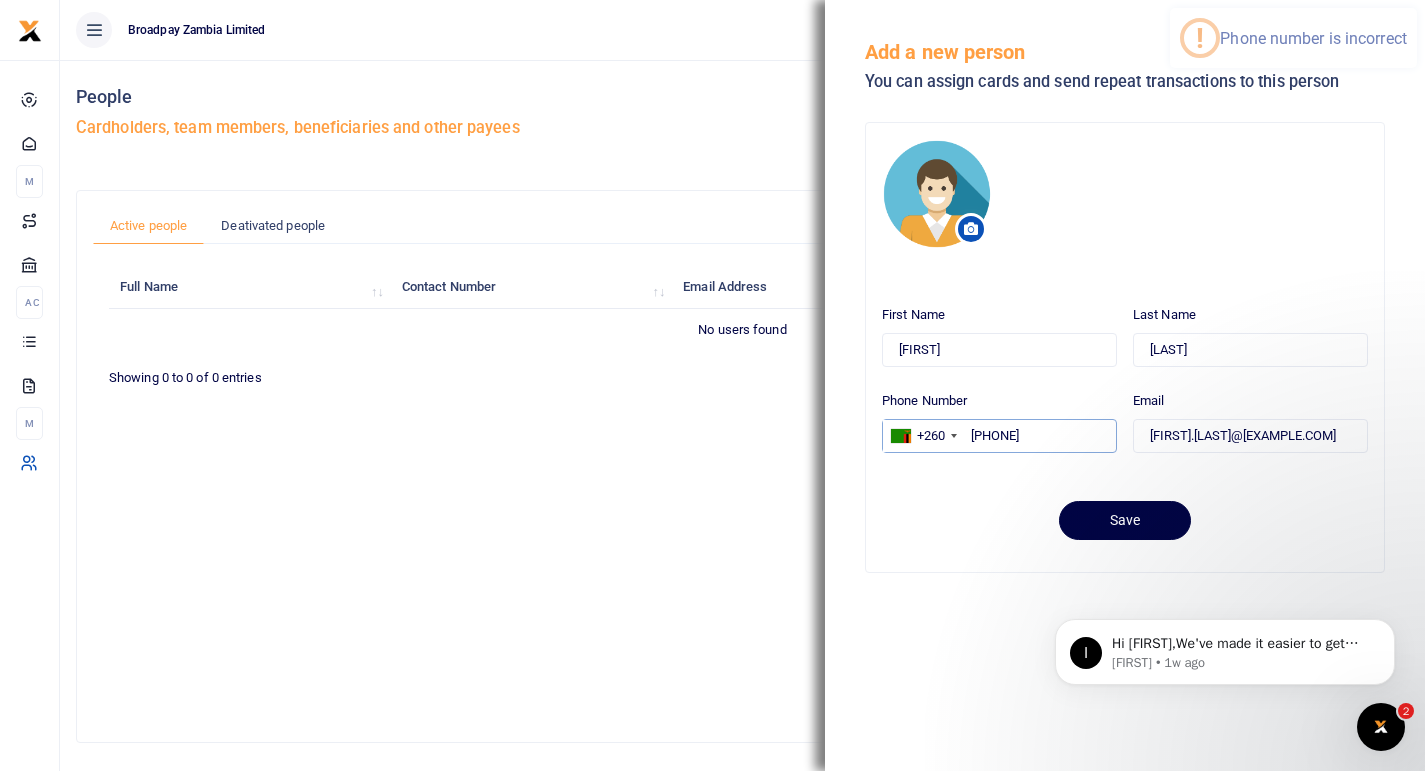 click on "[PHONE]" at bounding box center [999, 436] 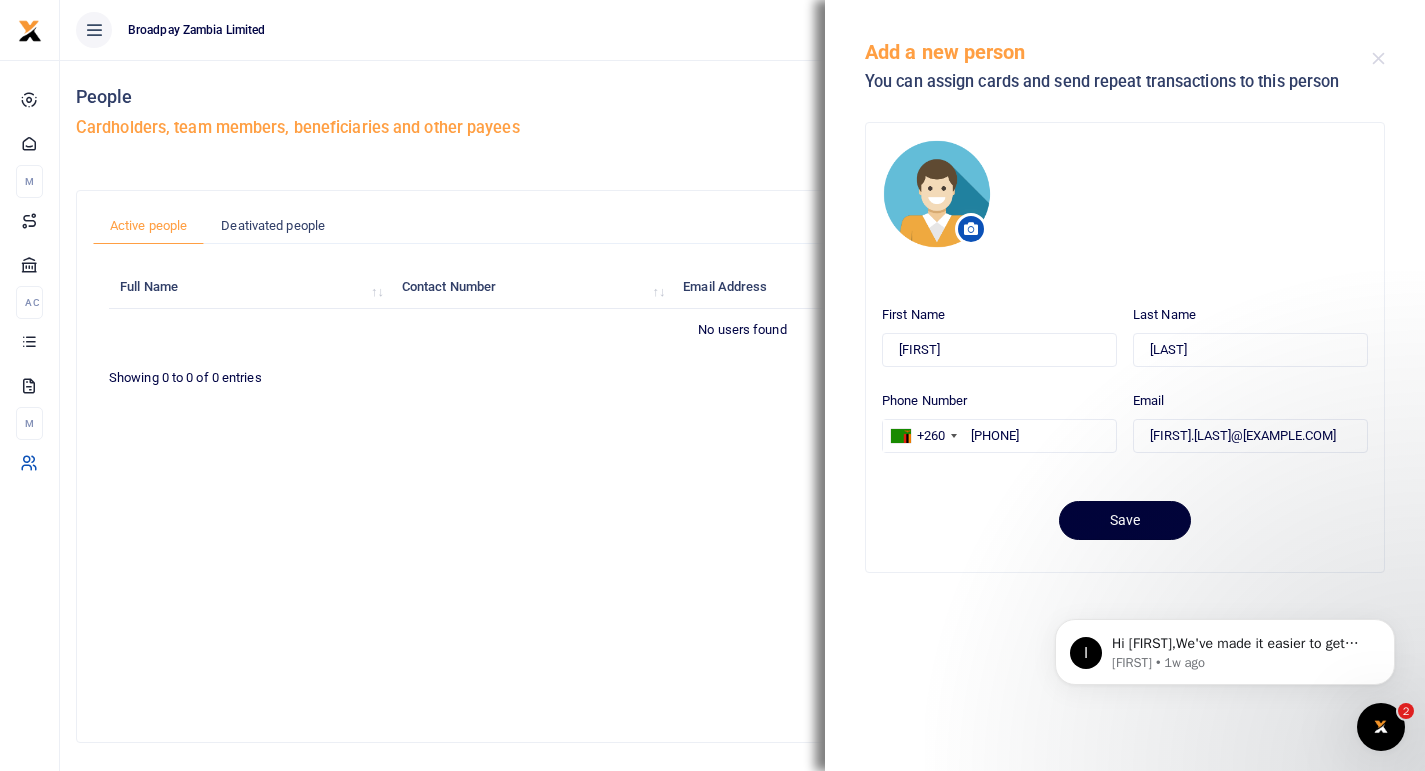 click on "Save" at bounding box center [1125, 520] 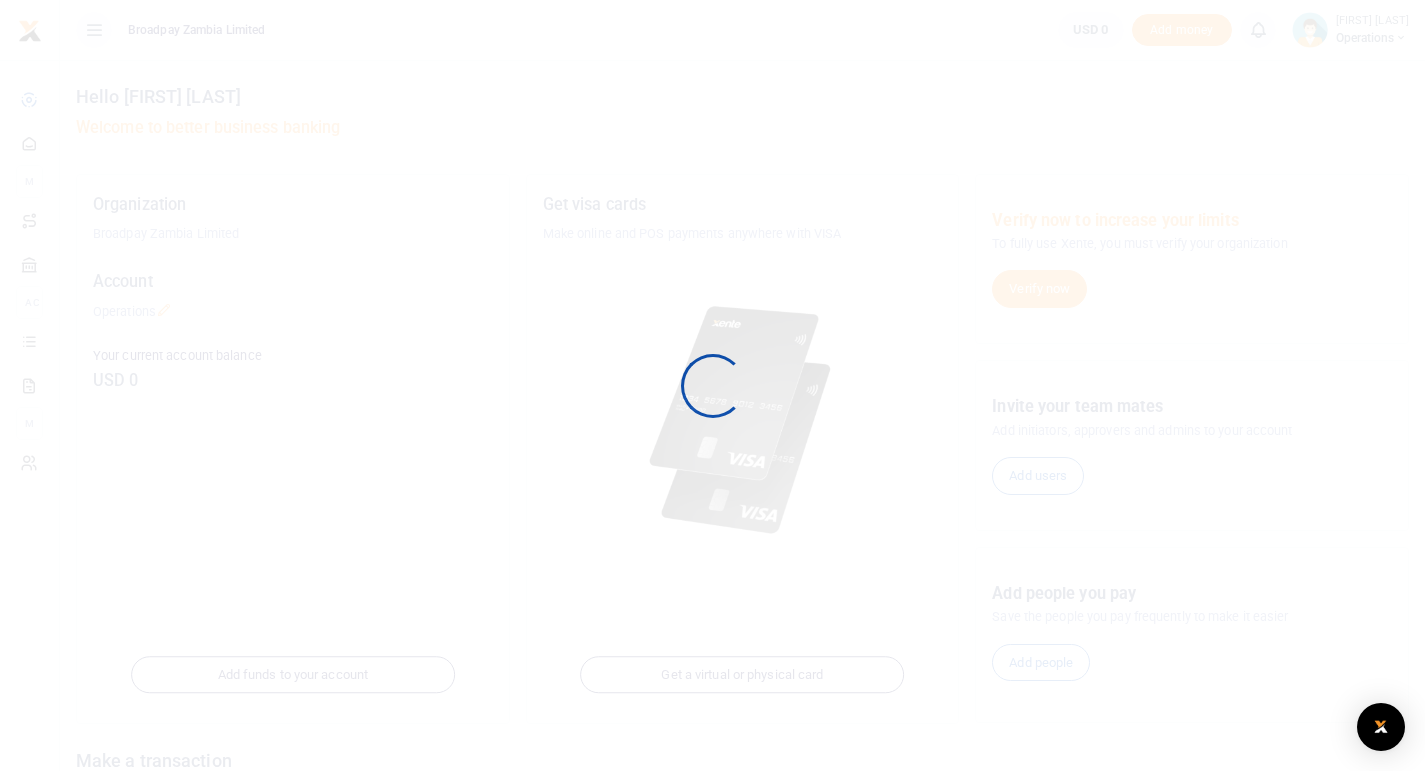 scroll, scrollTop: 0, scrollLeft: 0, axis: both 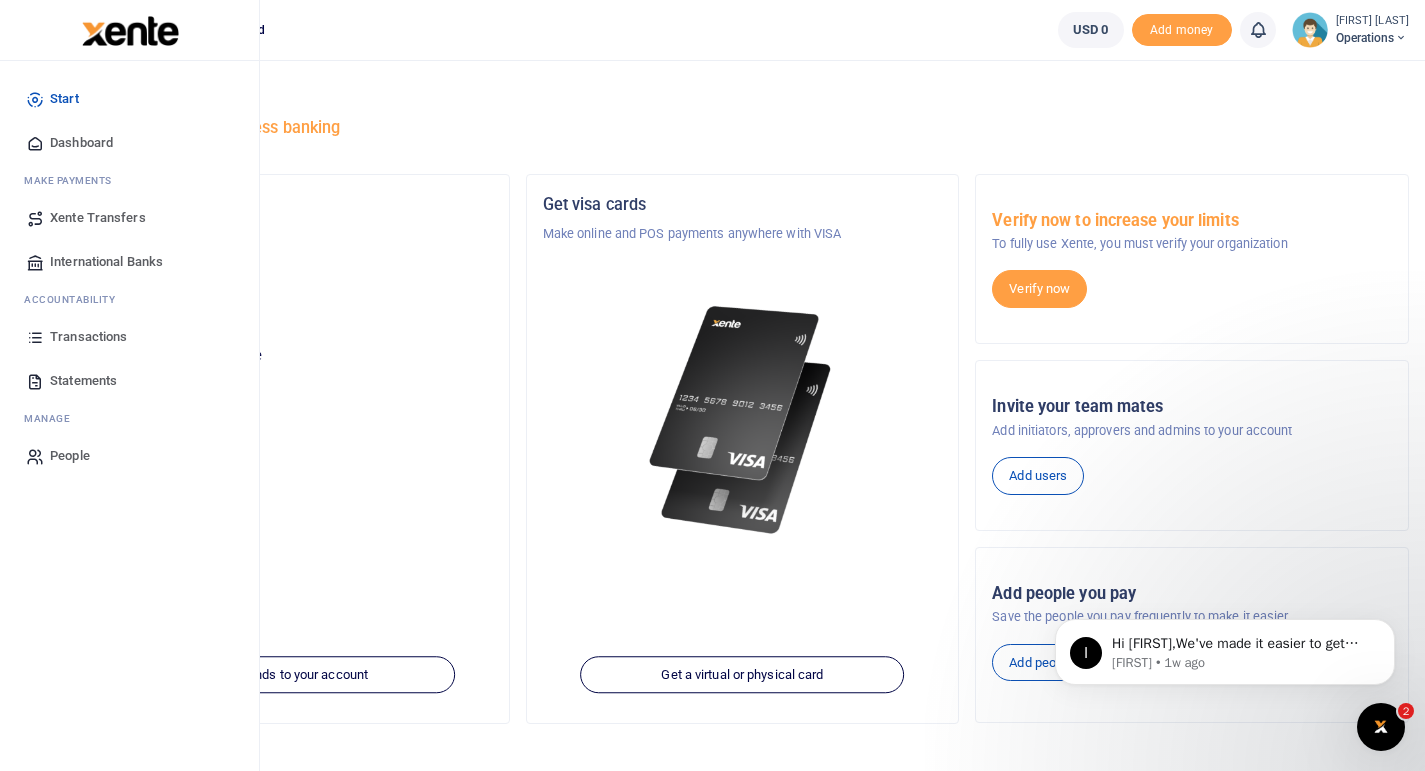 click on "People" at bounding box center [129, 456] 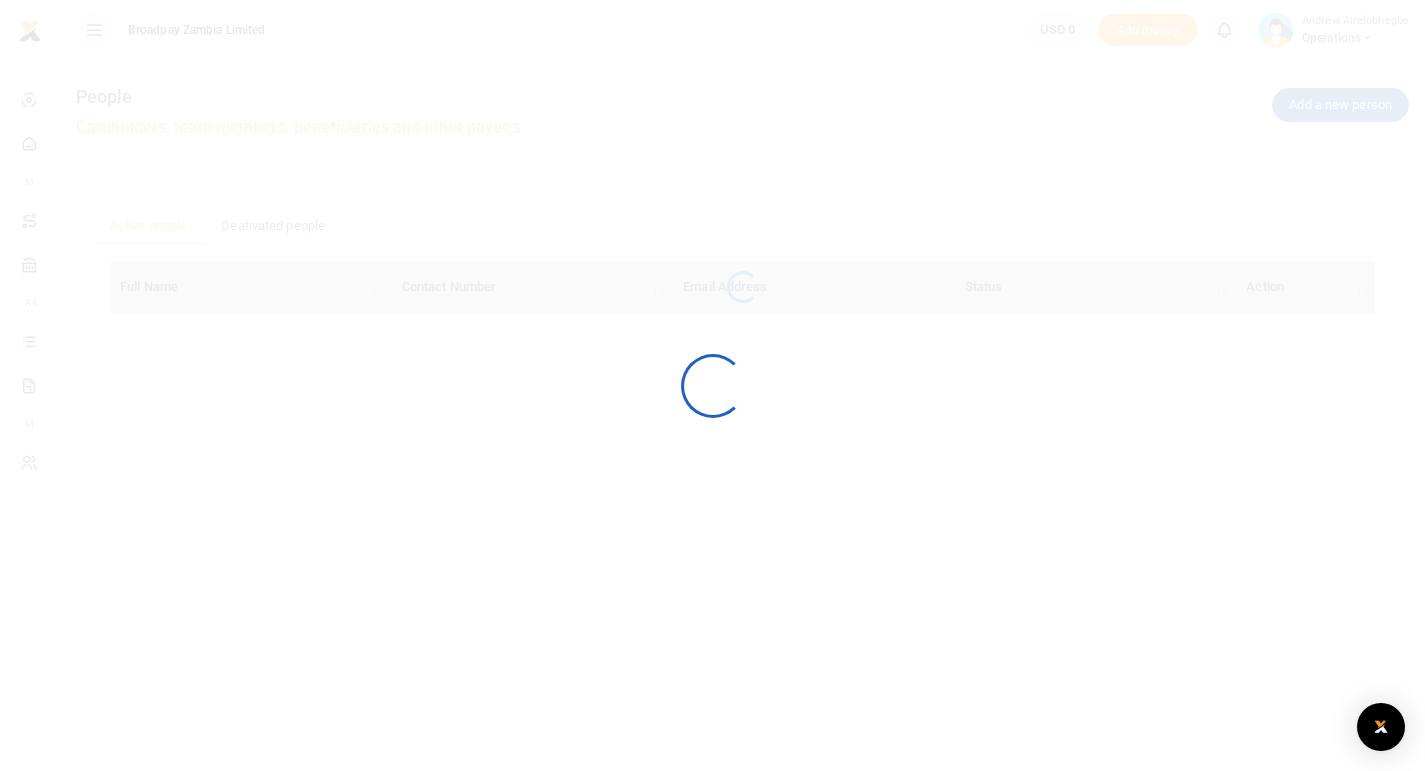 scroll, scrollTop: 0, scrollLeft: 0, axis: both 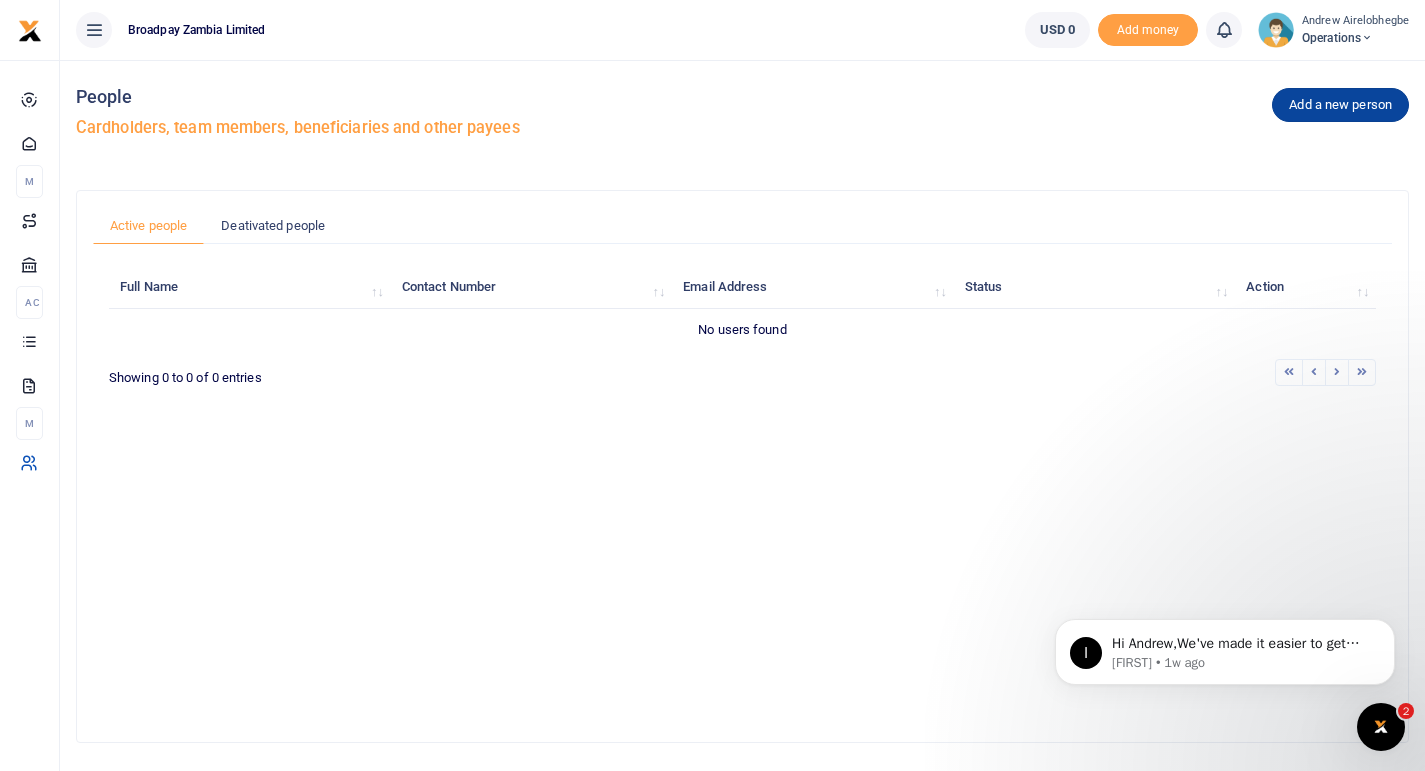 click on "Add a new person" at bounding box center [1340, 105] 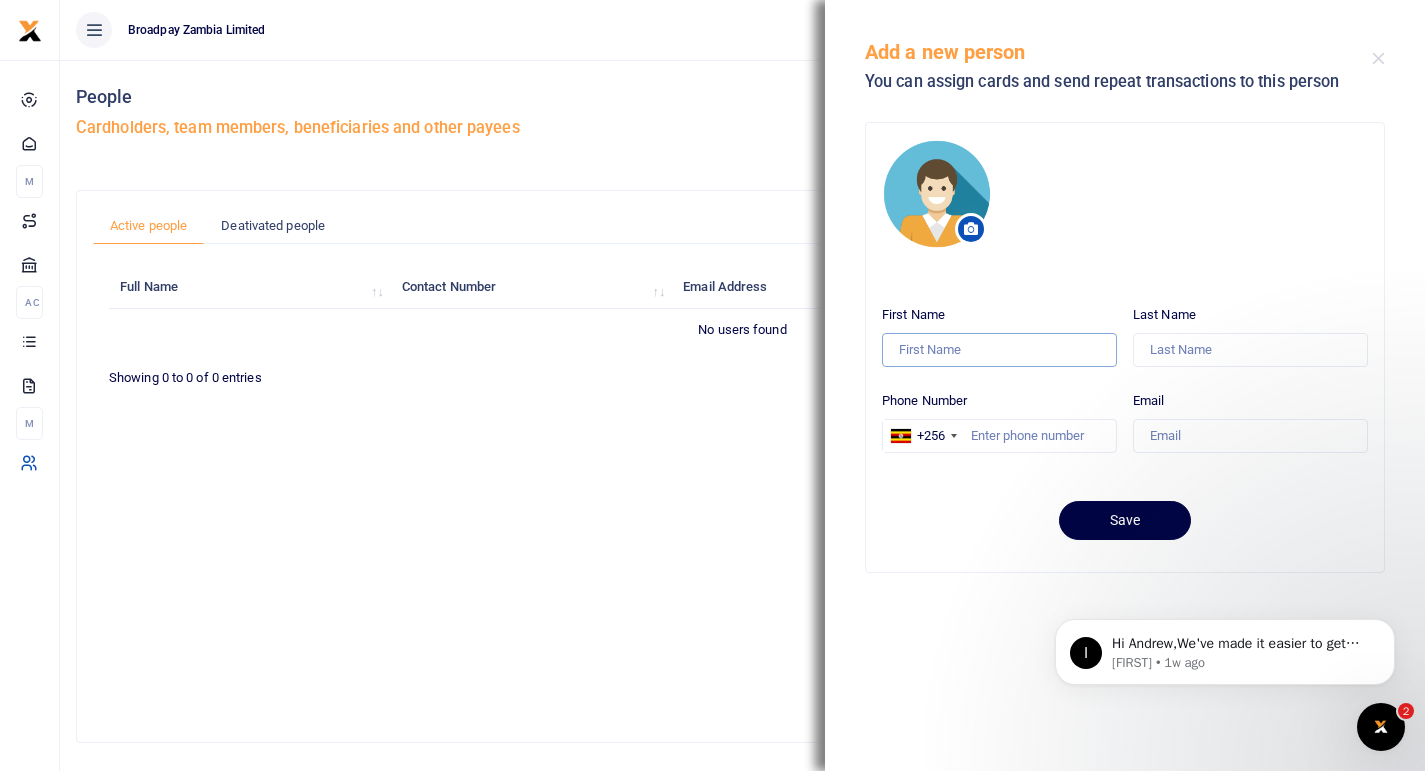 click on "First Name" at bounding box center [999, 350] 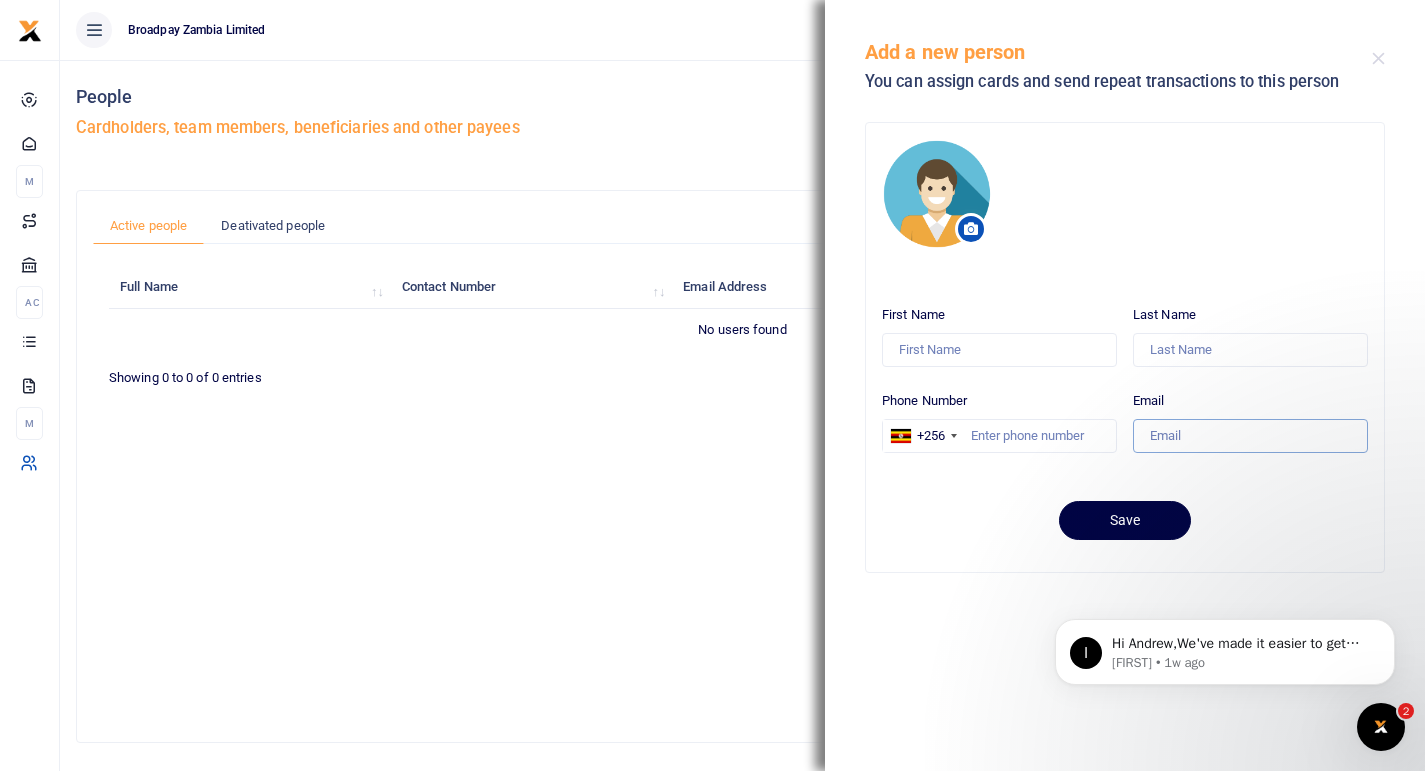 click on "Email" at bounding box center (1250, 436) 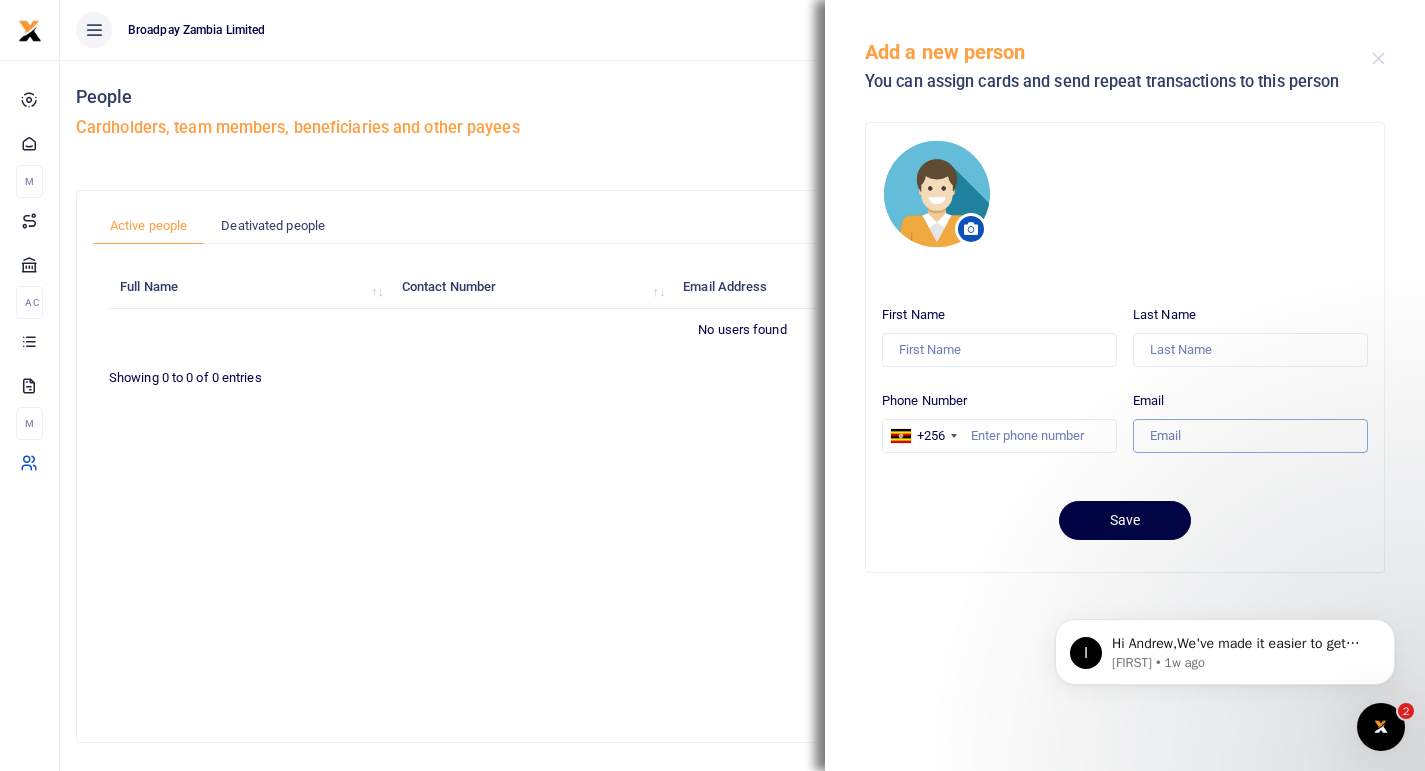 paste on "$1358.9" 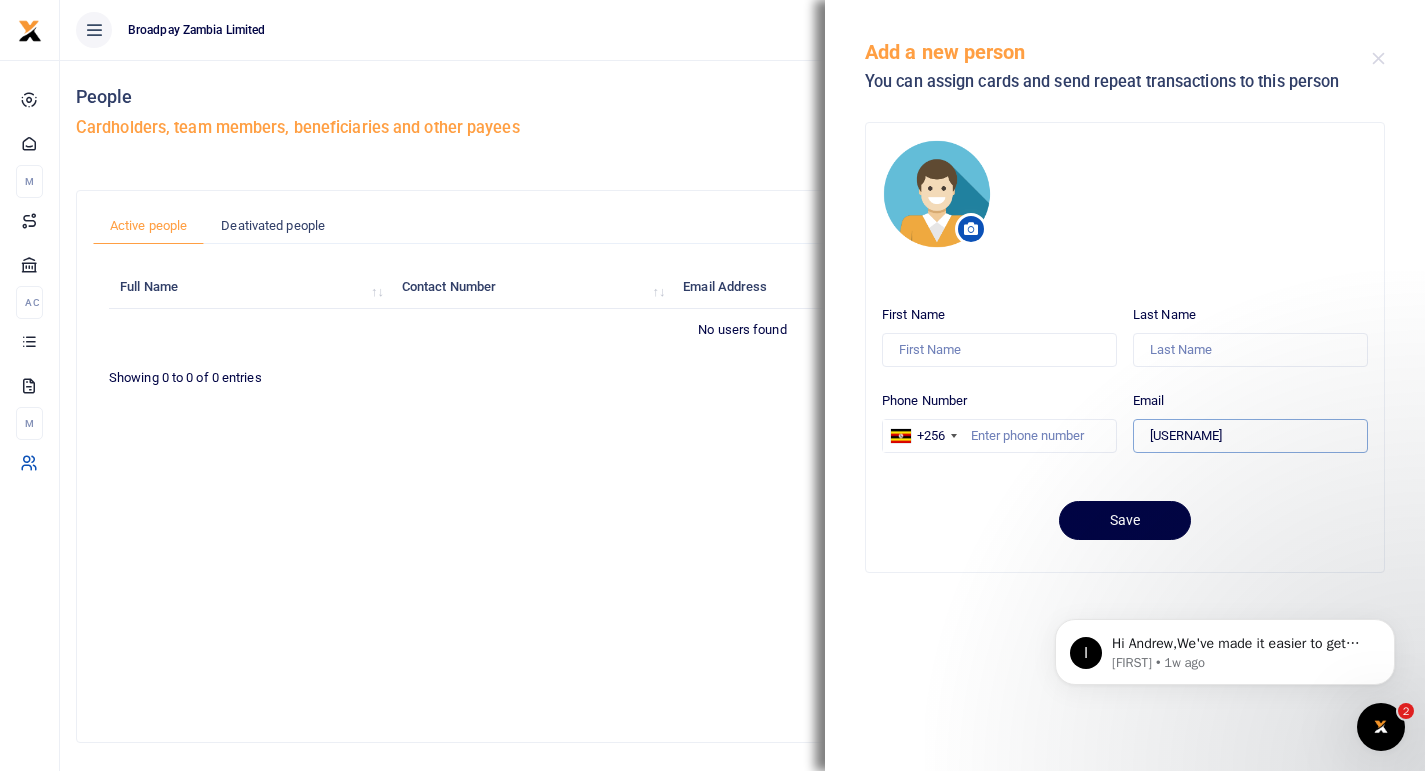 click on "[FIRST].[LAST]@[EXAMPLE.COM]" at bounding box center [1250, 436] 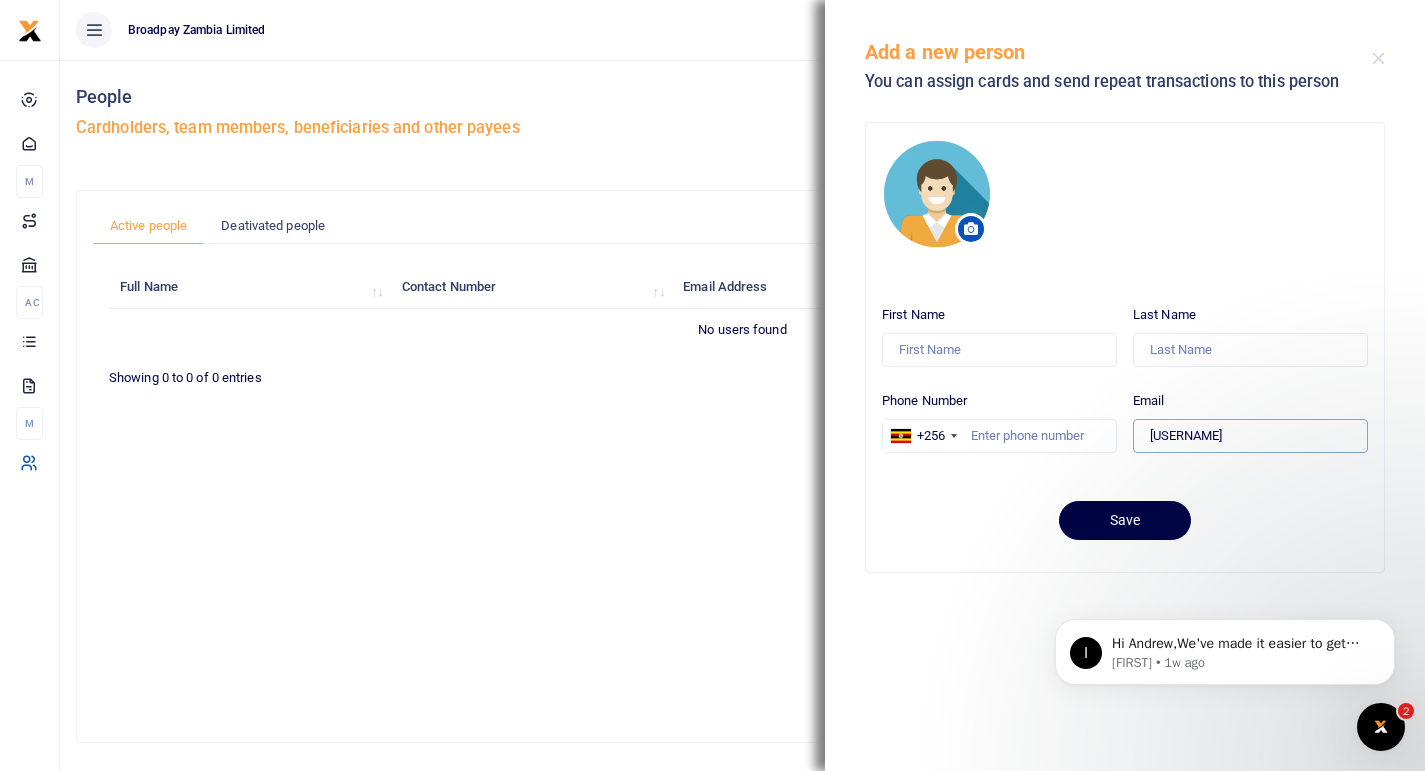 type on "[FIRST].[LAST]@[EXAMPLE.COM]" 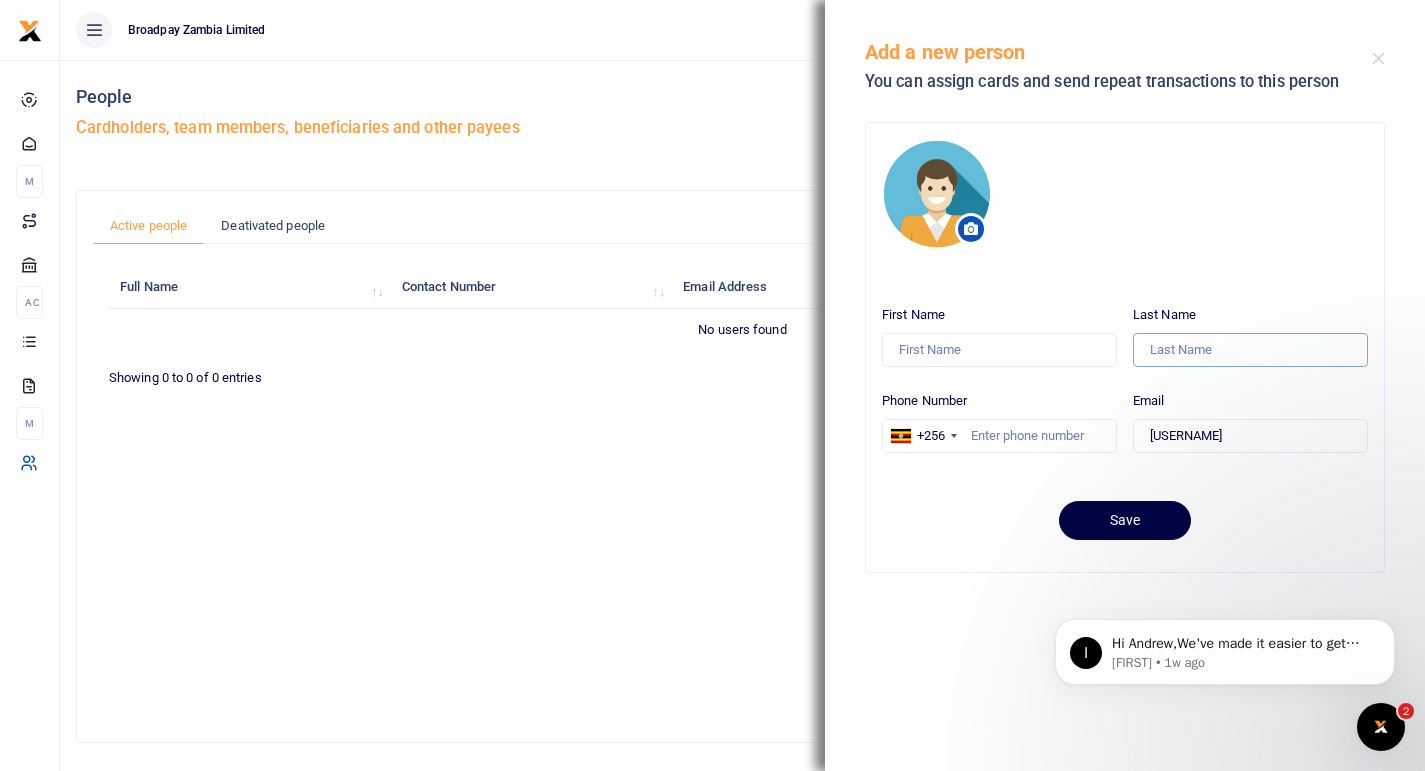 click on "Last Name" at bounding box center (1250, 350) 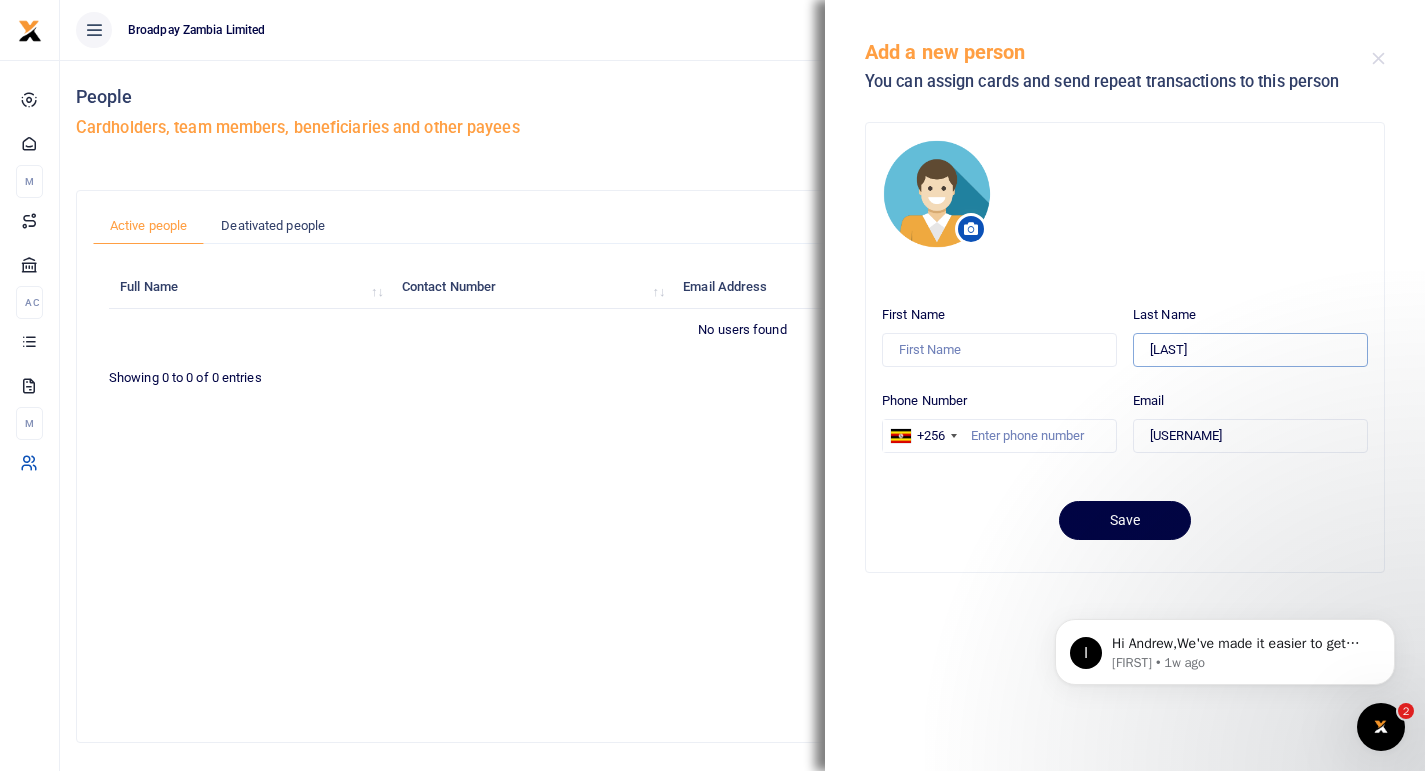 type on "[LAST]" 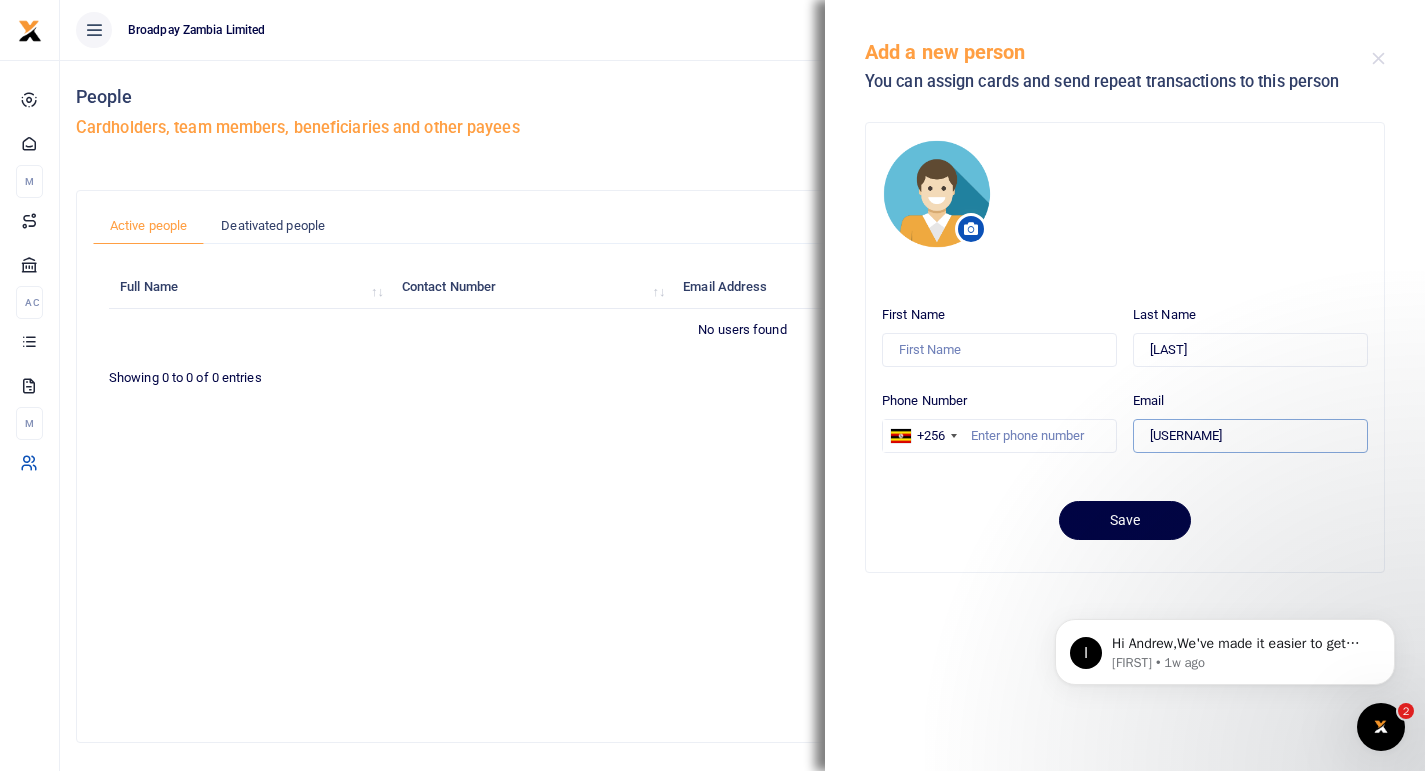 click on "[FIRST].[LAST]@[EXAMPLE.COM]" at bounding box center (1250, 436) 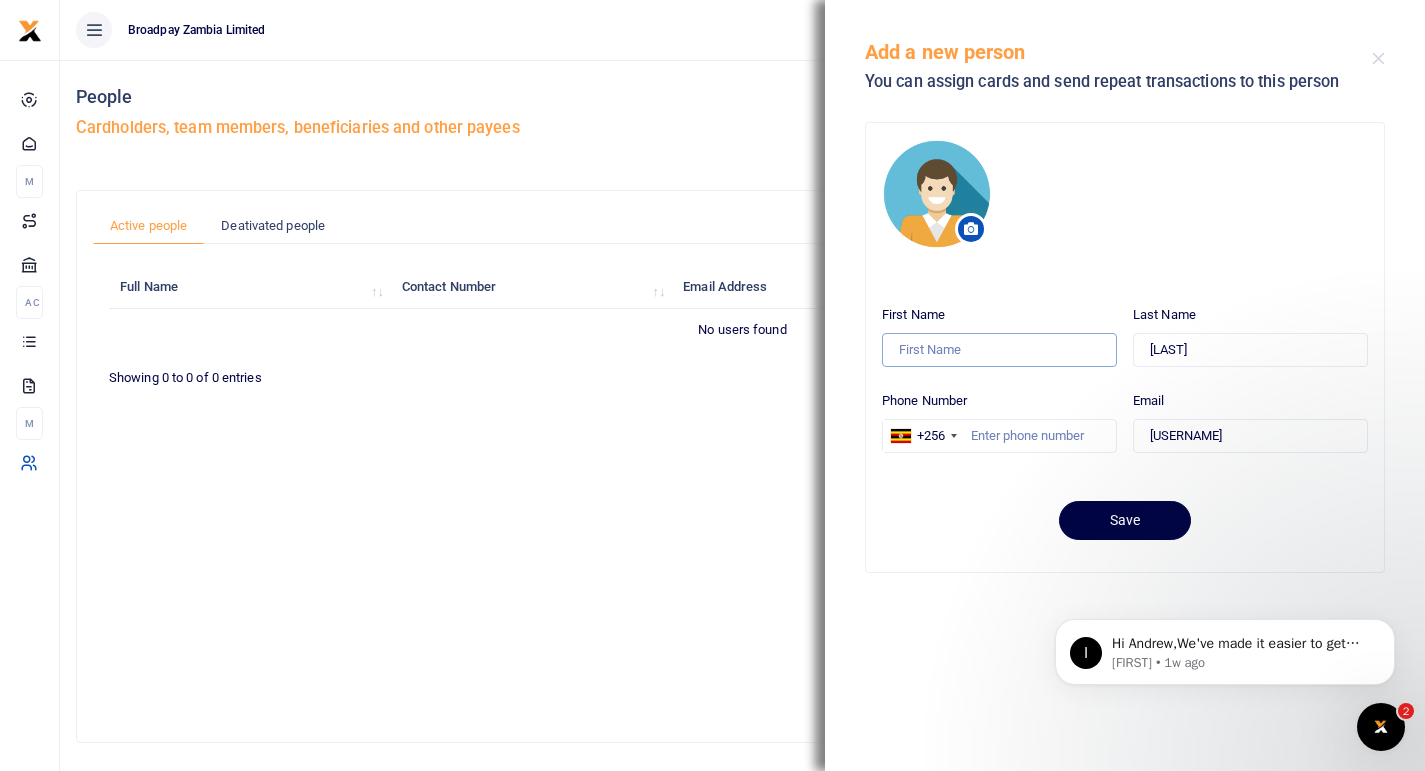 click on "First Name" at bounding box center (999, 350) 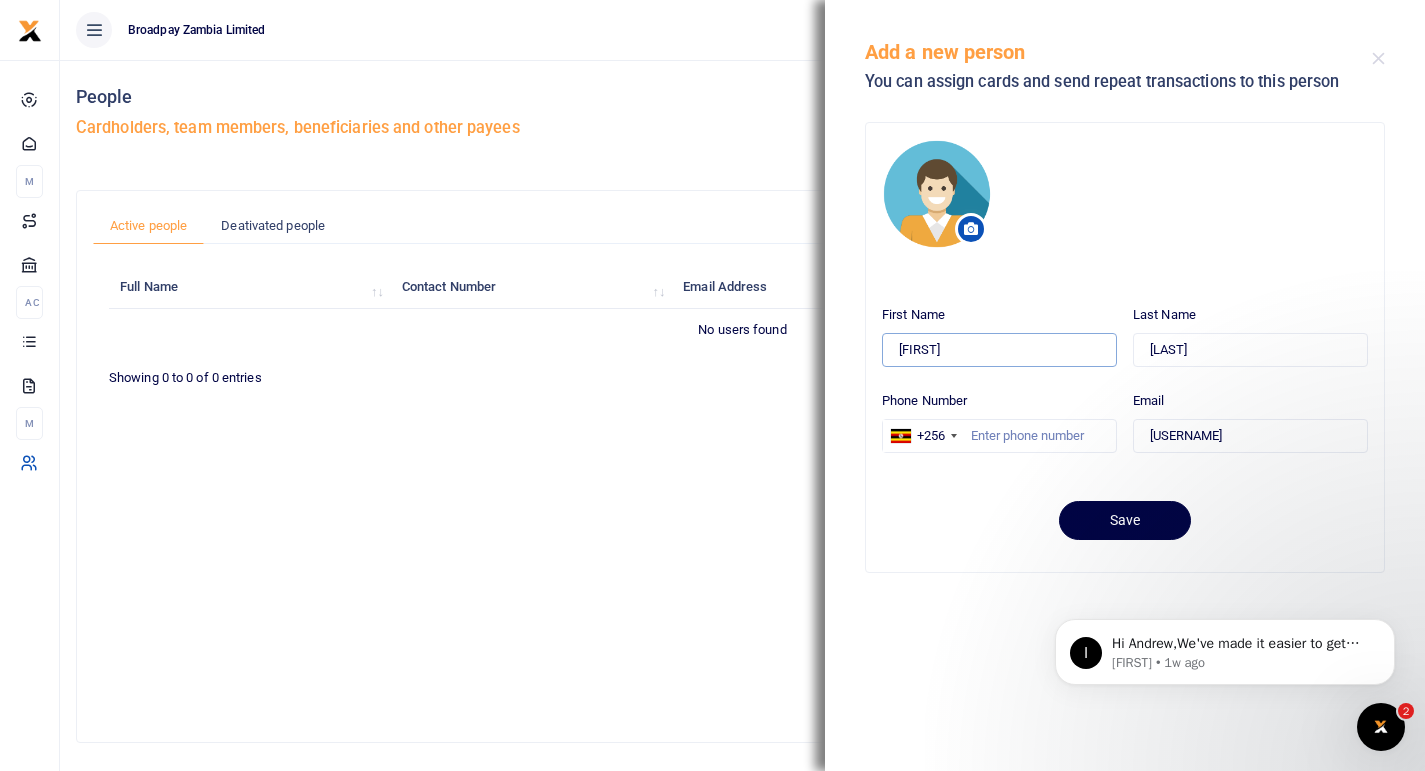 type on "mathews" 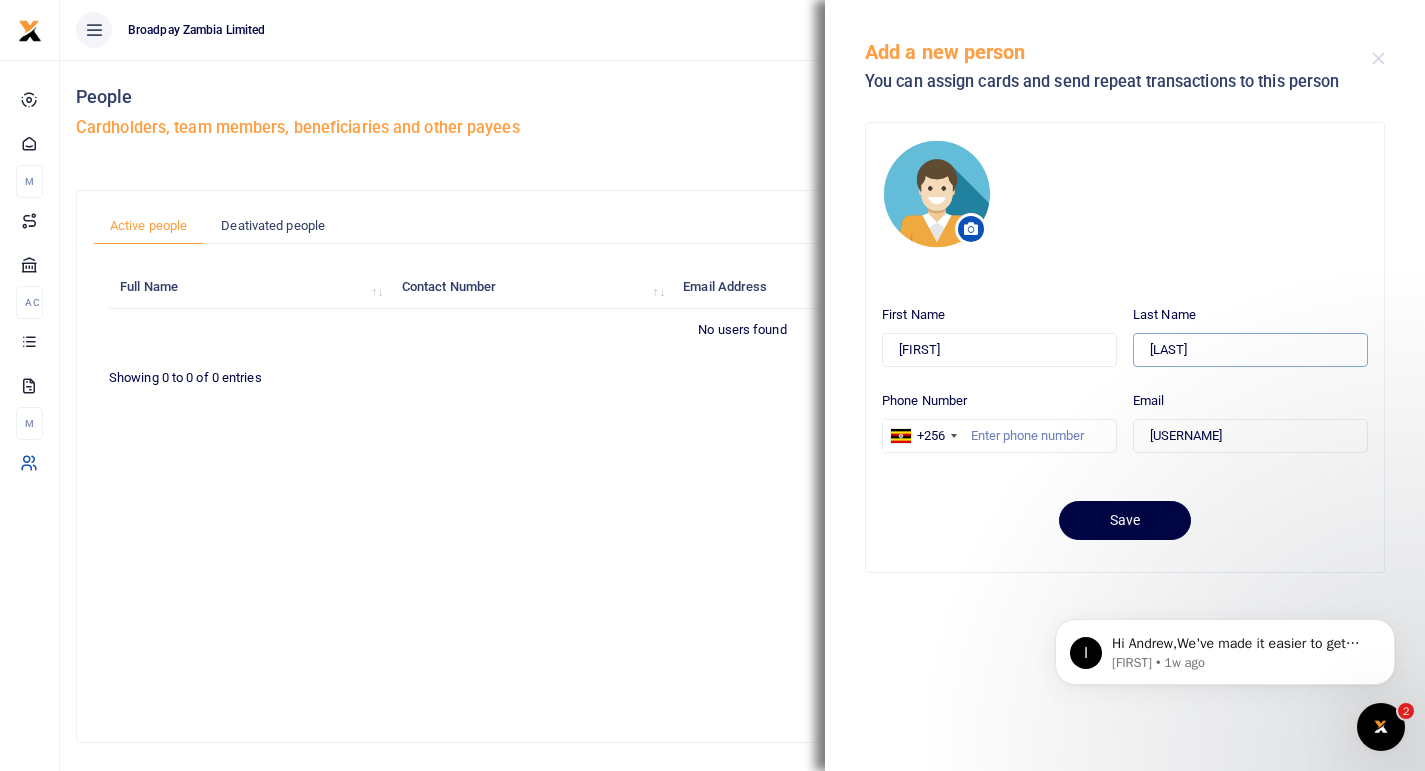 drag, startPoint x: 1162, startPoint y: 352, endPoint x: 1116, endPoint y: 355, distance: 46.09772 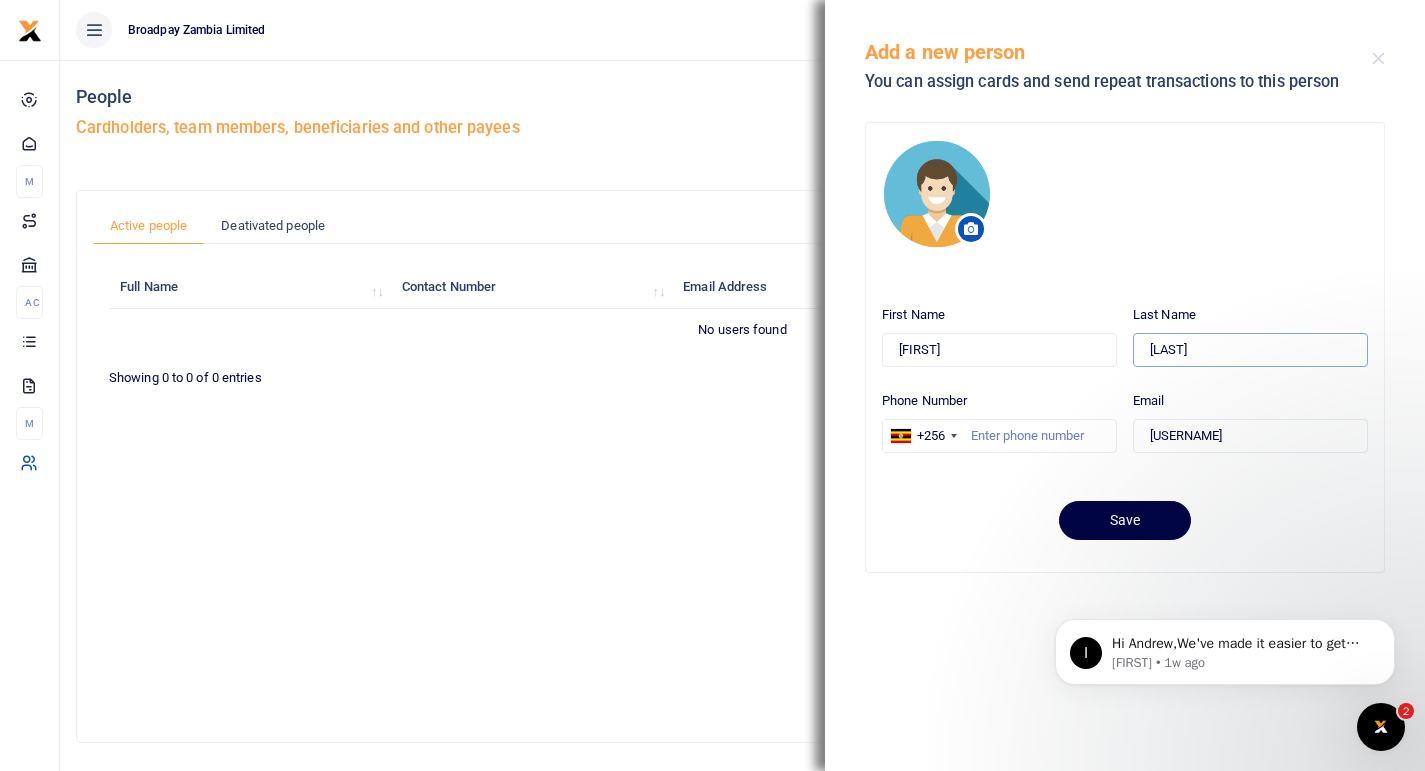 type on "[LAST]" 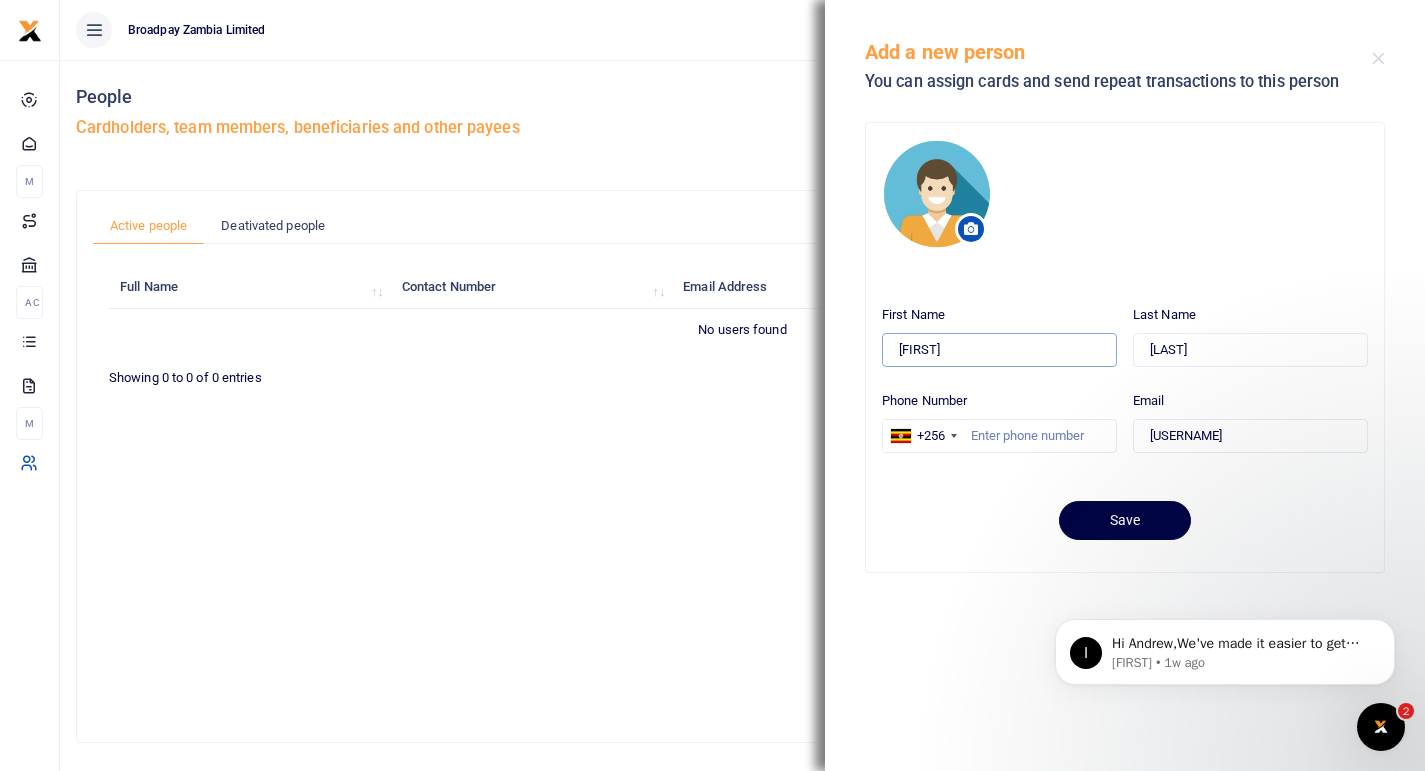 drag, startPoint x: 910, startPoint y: 348, endPoint x: 819, endPoint y: 347, distance: 91.00549 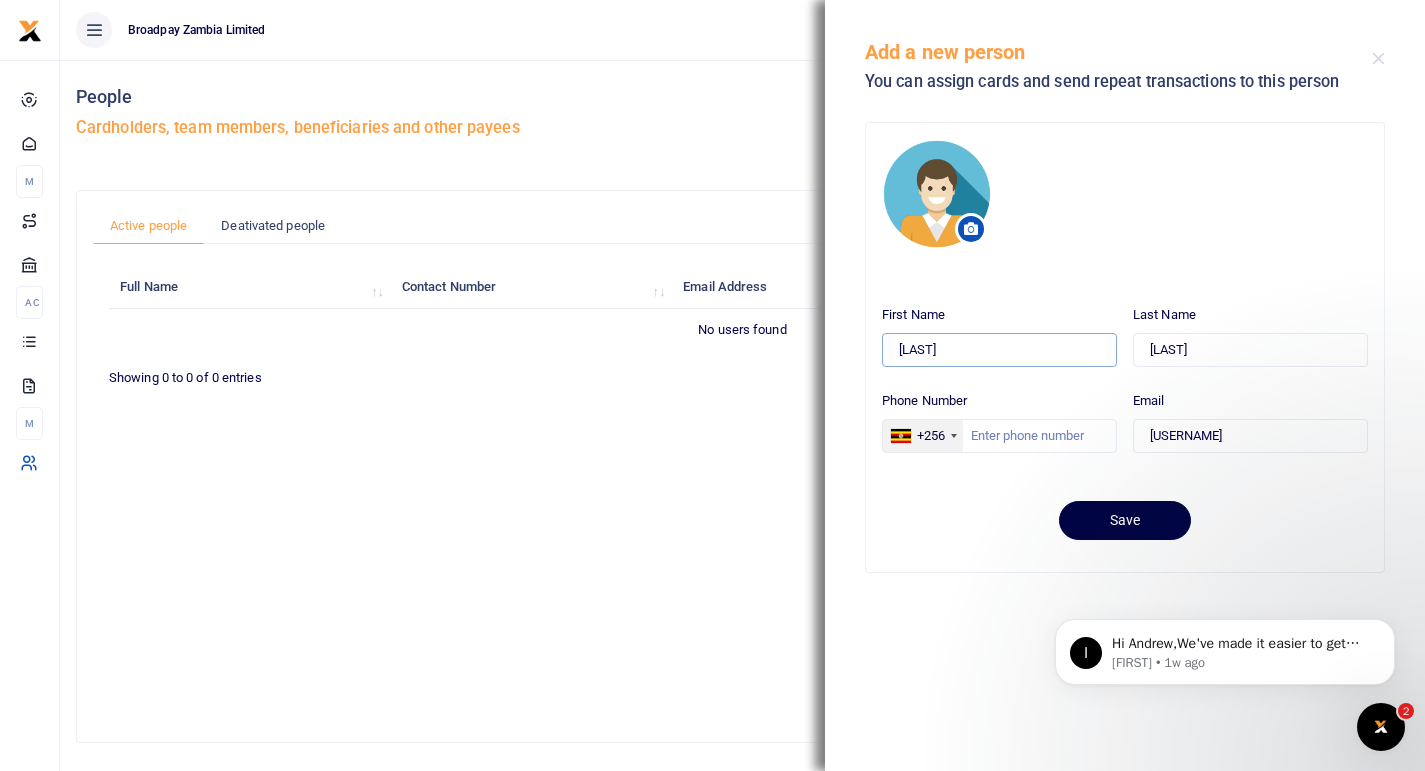 type on "[FIRST]" 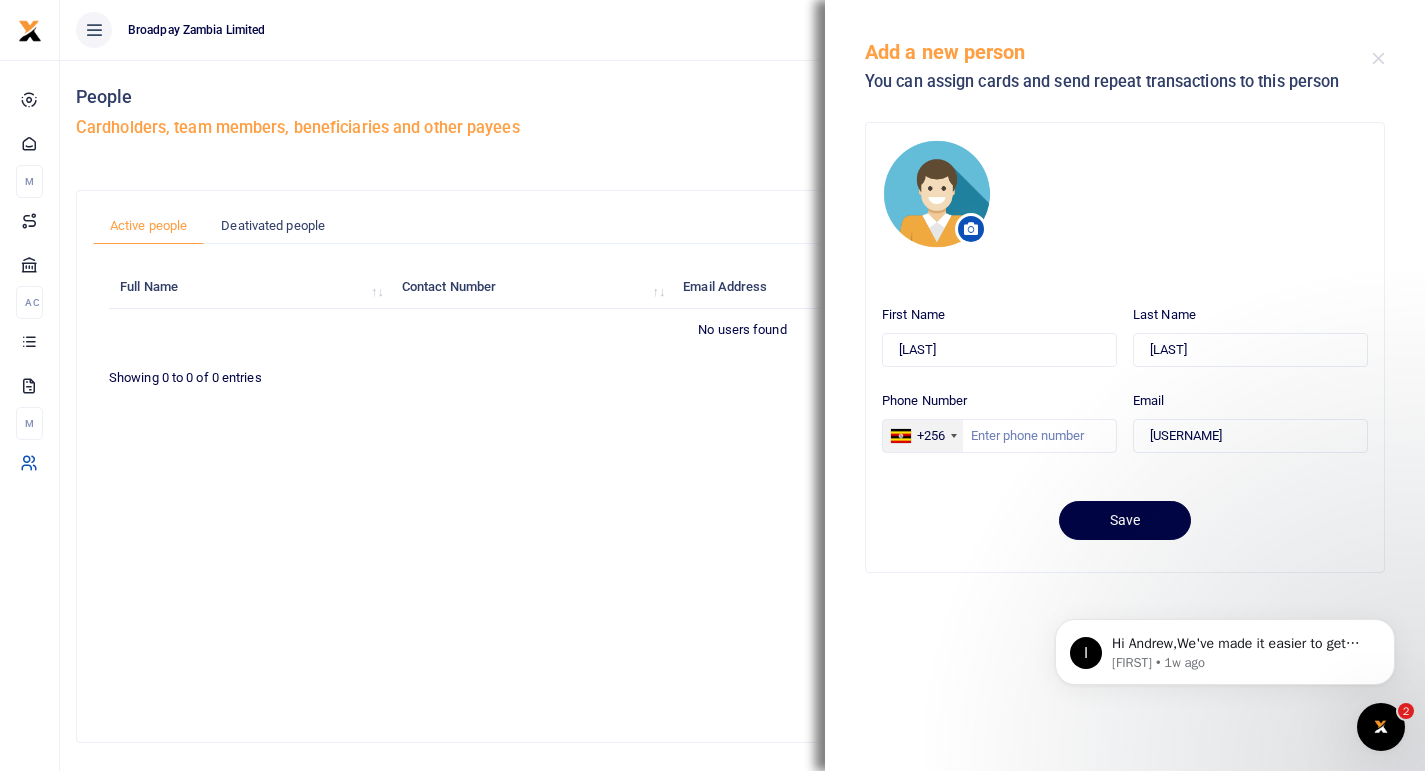 click on "+256" at bounding box center [931, 436] 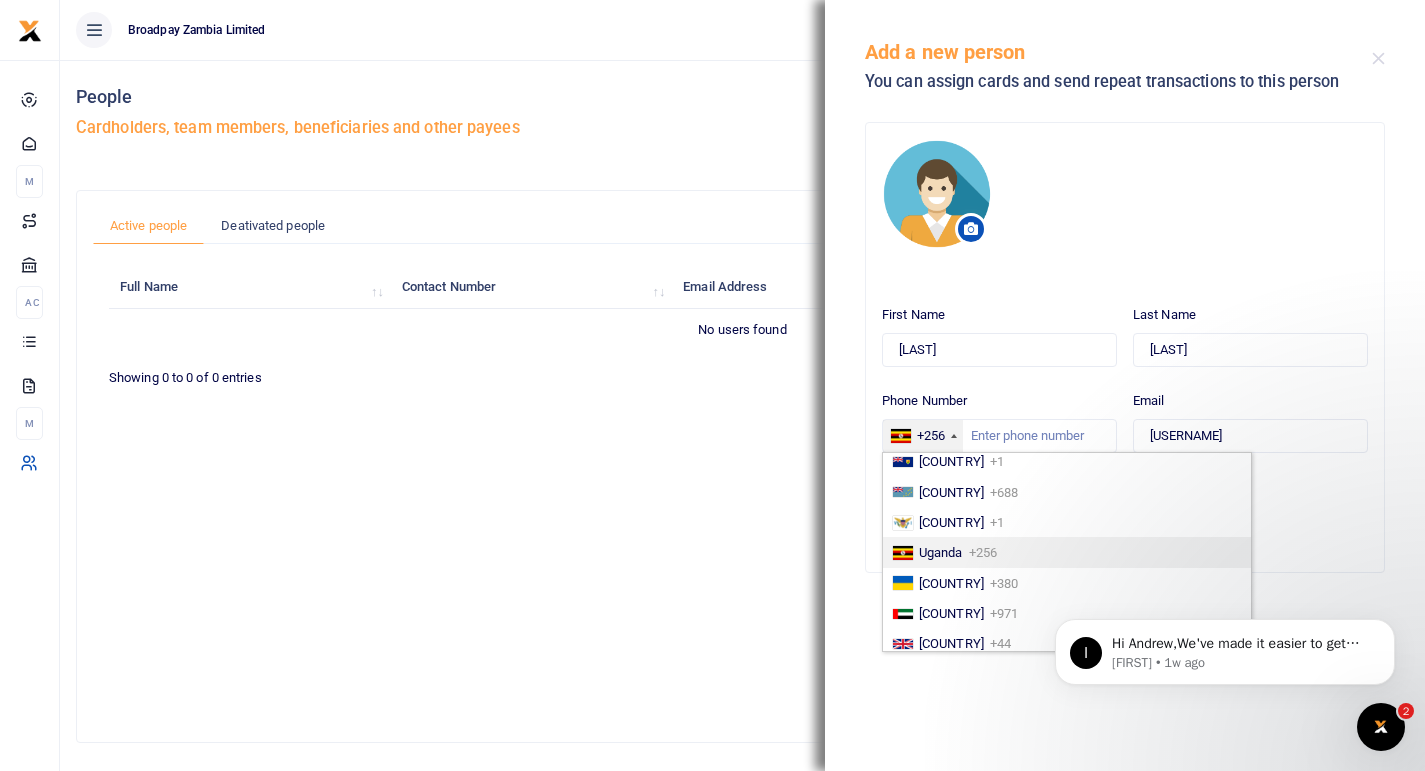 scroll, scrollTop: 7270, scrollLeft: 0, axis: vertical 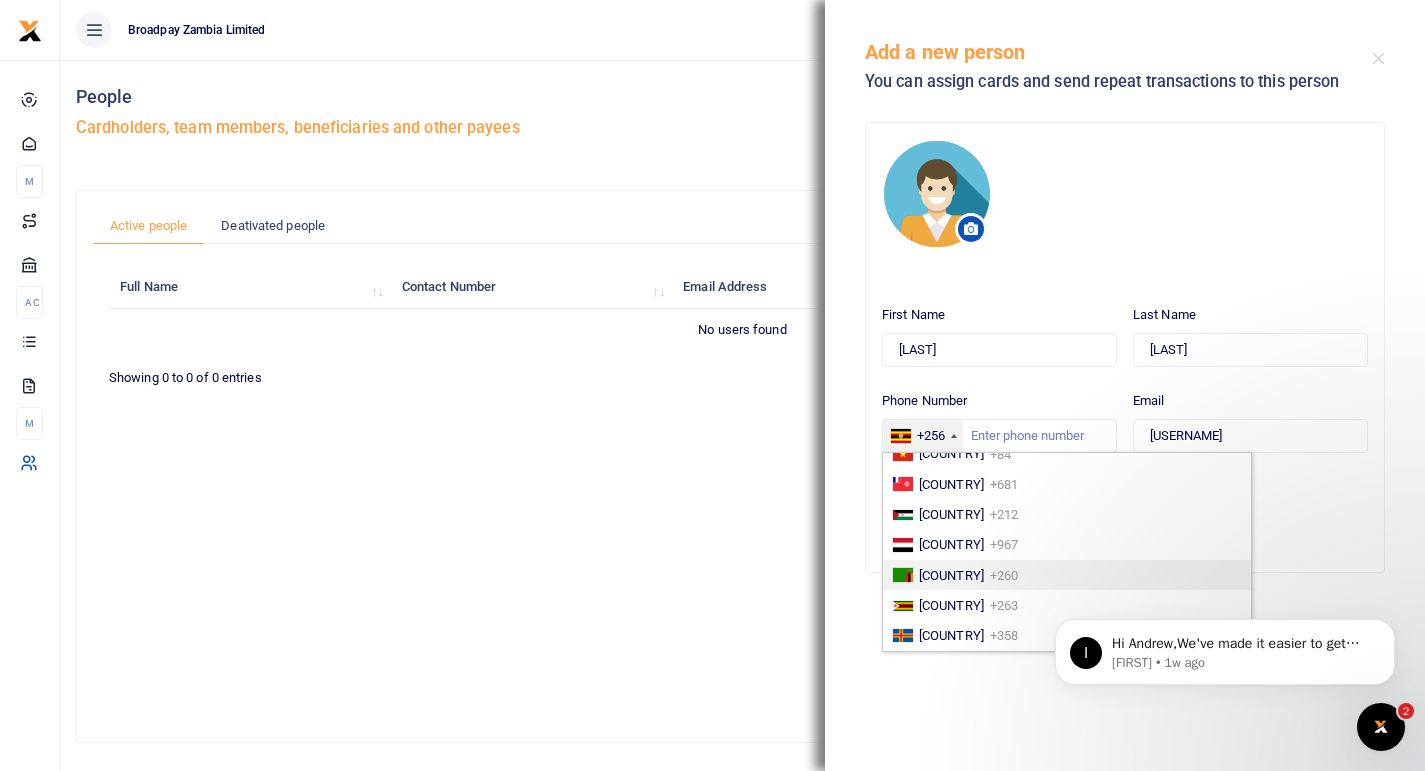 click on "[COUNTRY]" at bounding box center (951, 575) 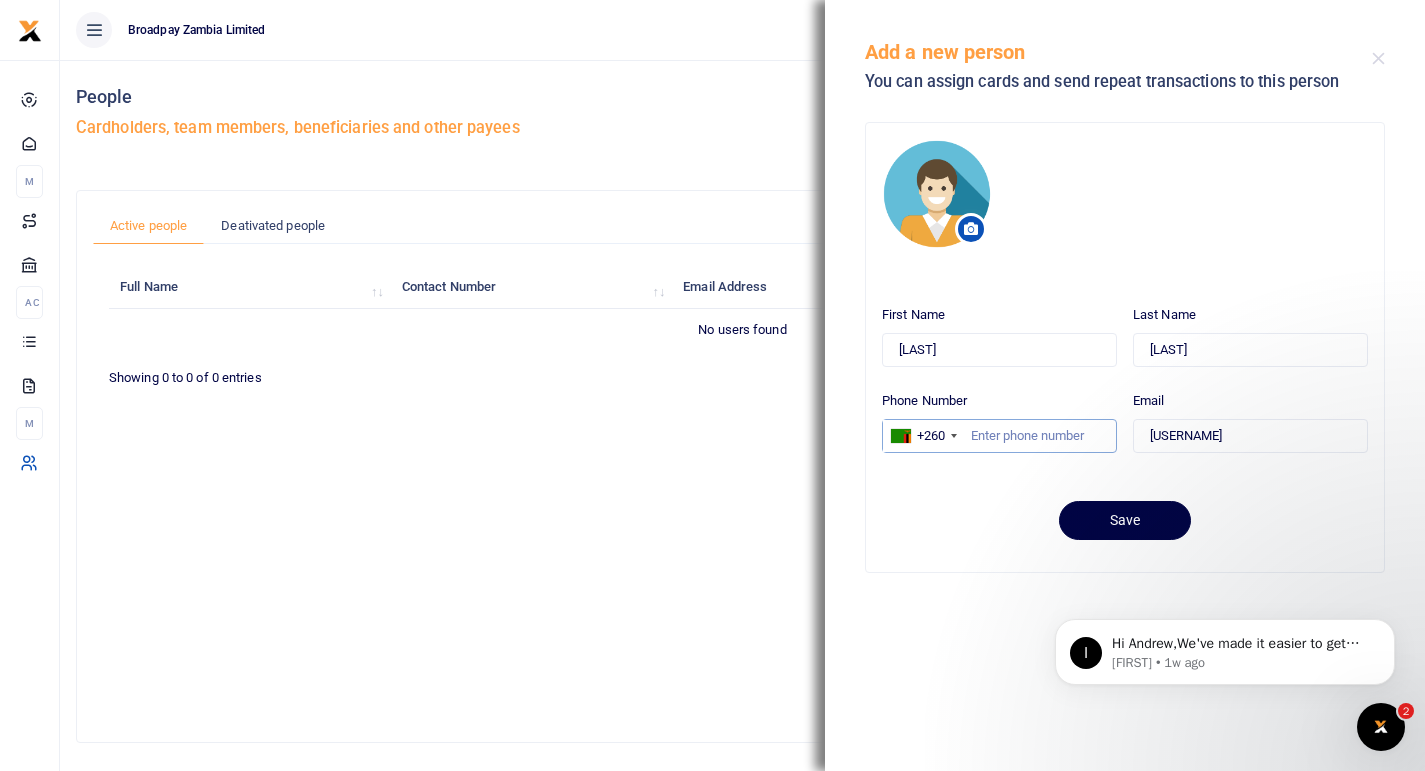 paste on "[PHONE]" 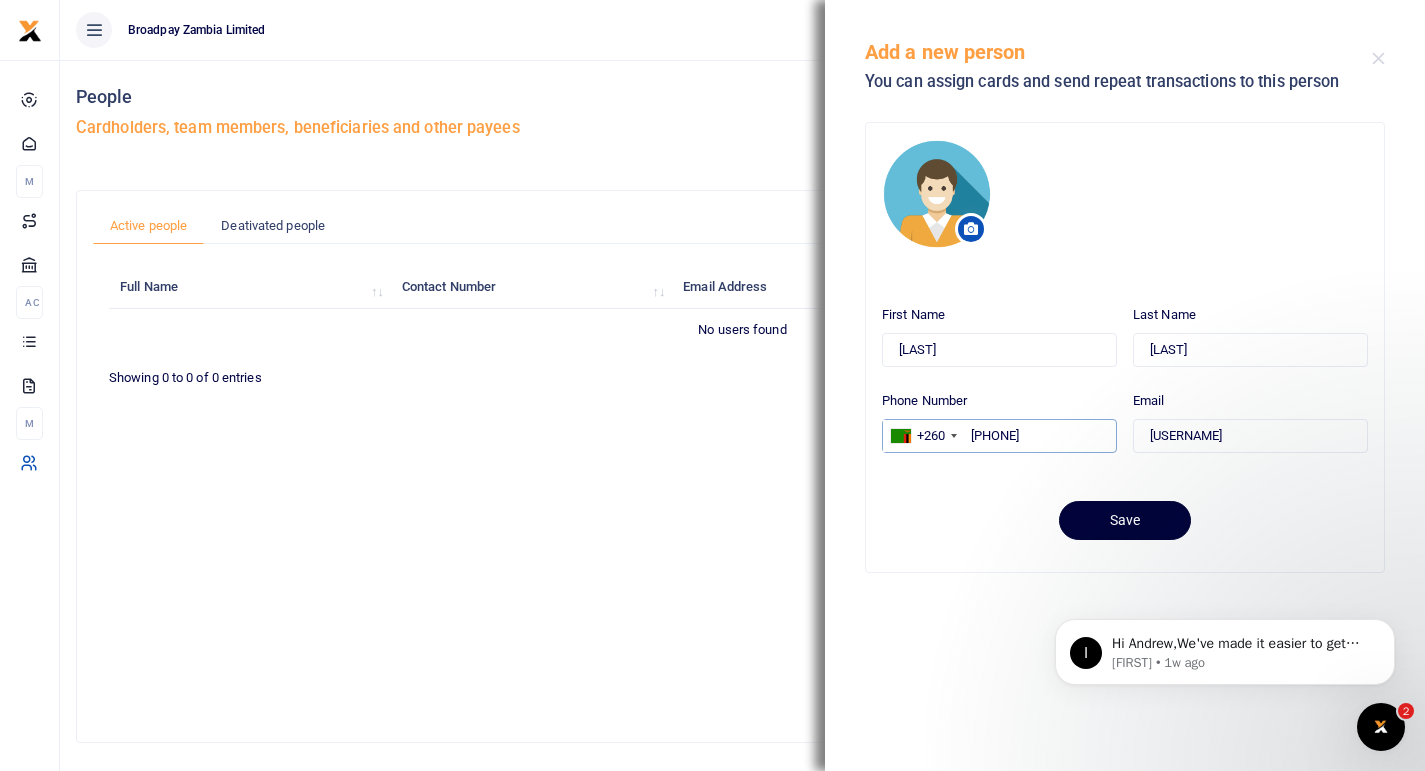 type on "[PHONE]" 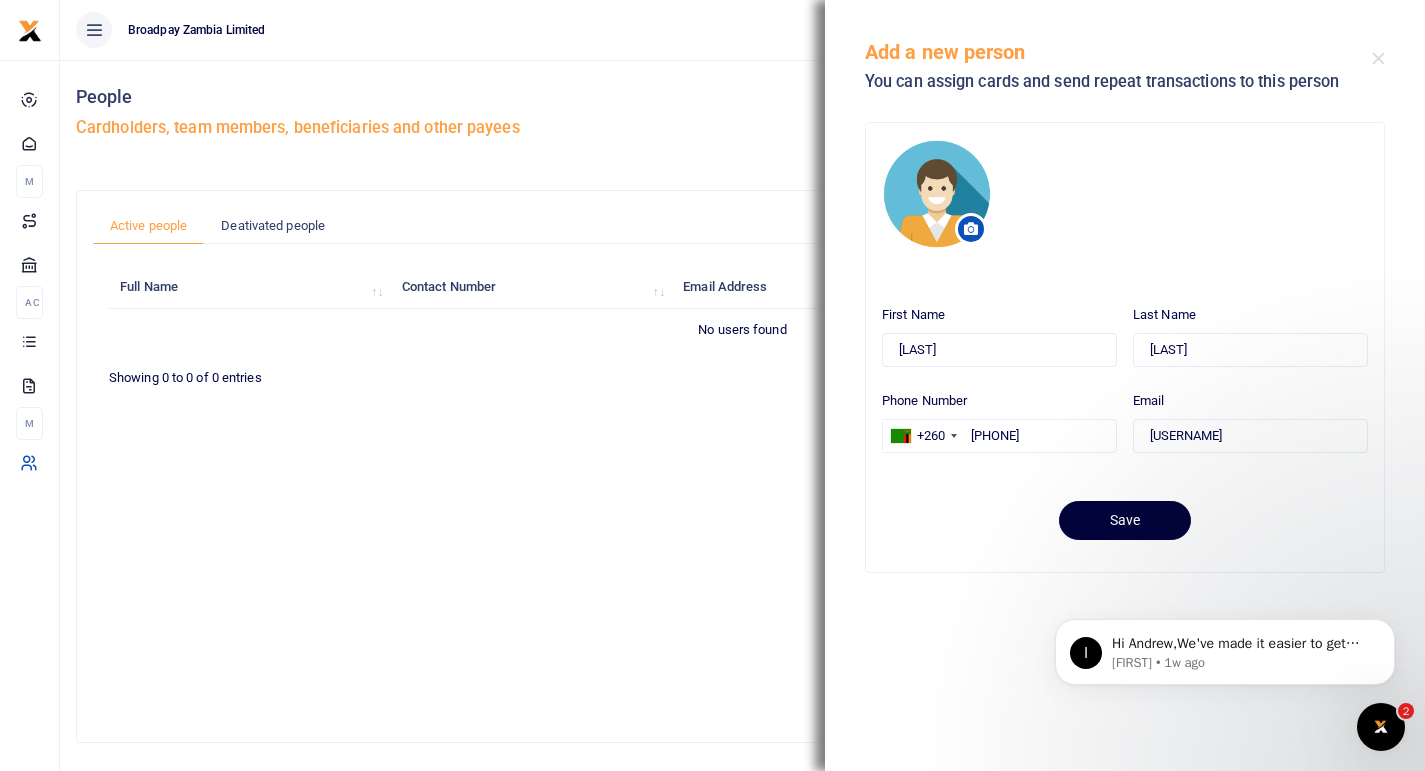 click on "Save" at bounding box center [1125, 520] 